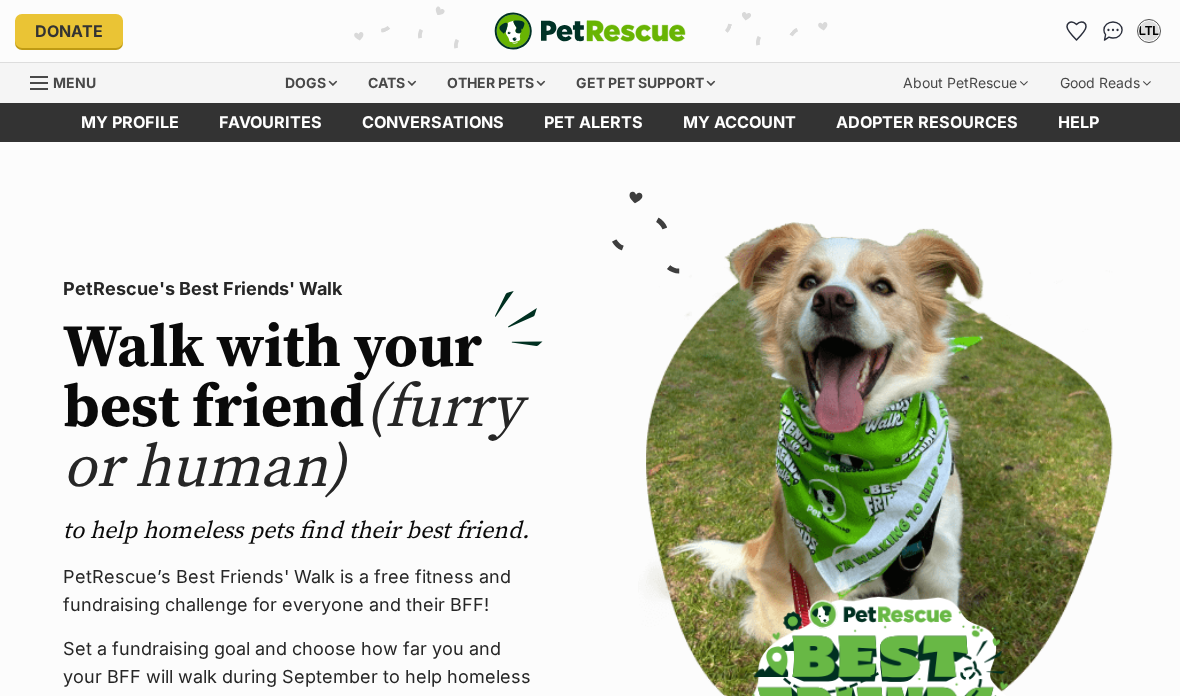 scroll, scrollTop: 0, scrollLeft: 0, axis: both 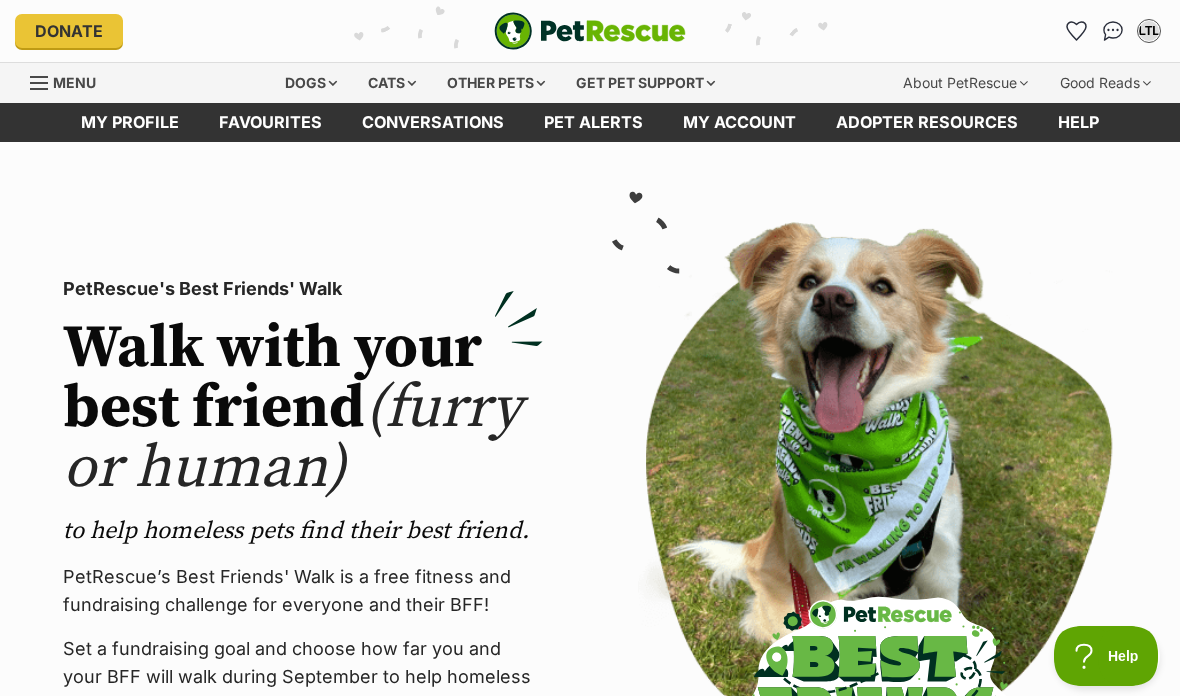 click on "Pet alerts" at bounding box center [593, 122] 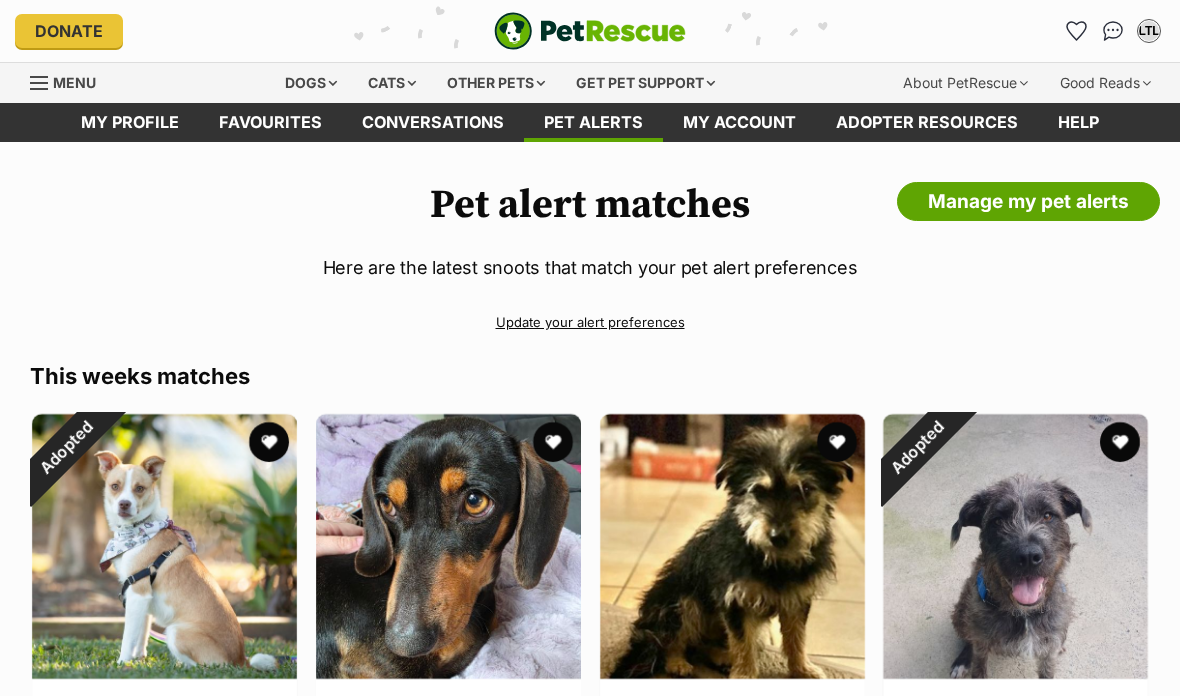 scroll, scrollTop: 0, scrollLeft: 0, axis: both 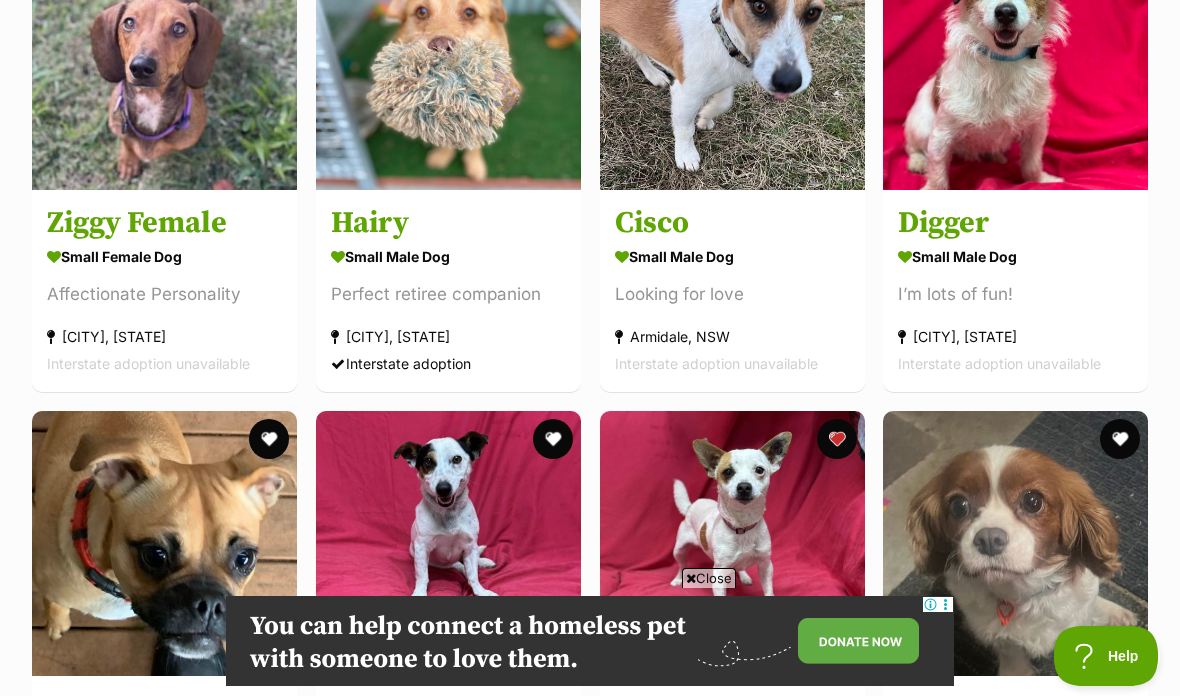 click at bounding box center (732, 57) 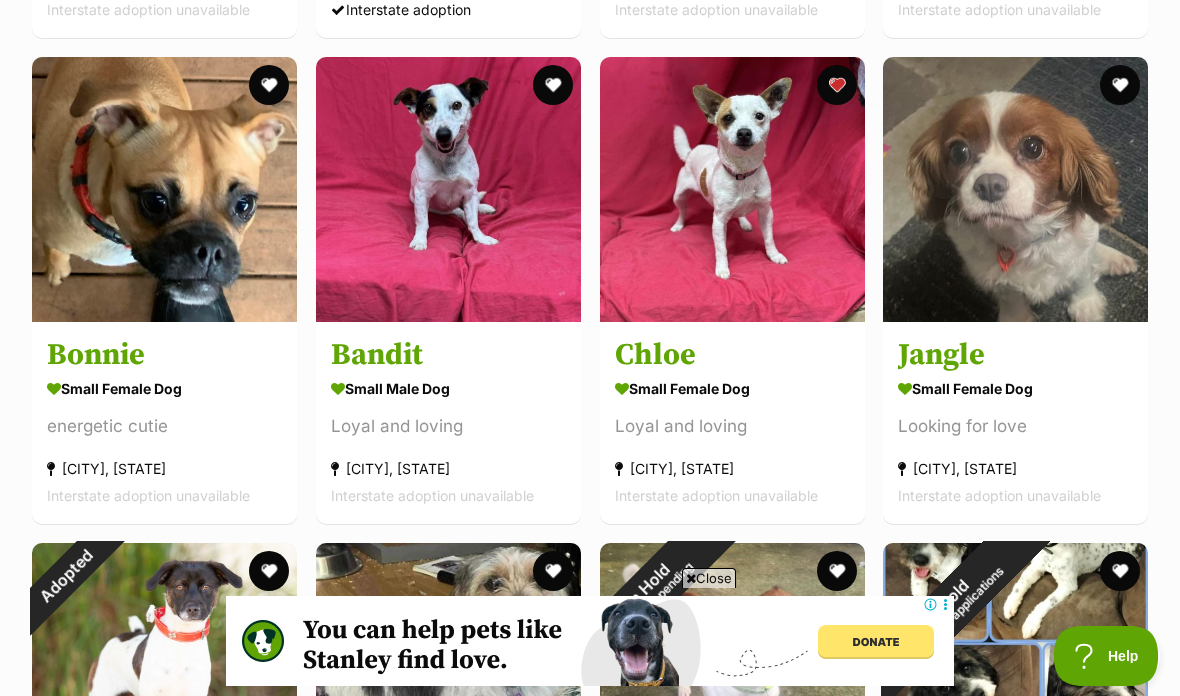 scroll, scrollTop: 1332, scrollLeft: 0, axis: vertical 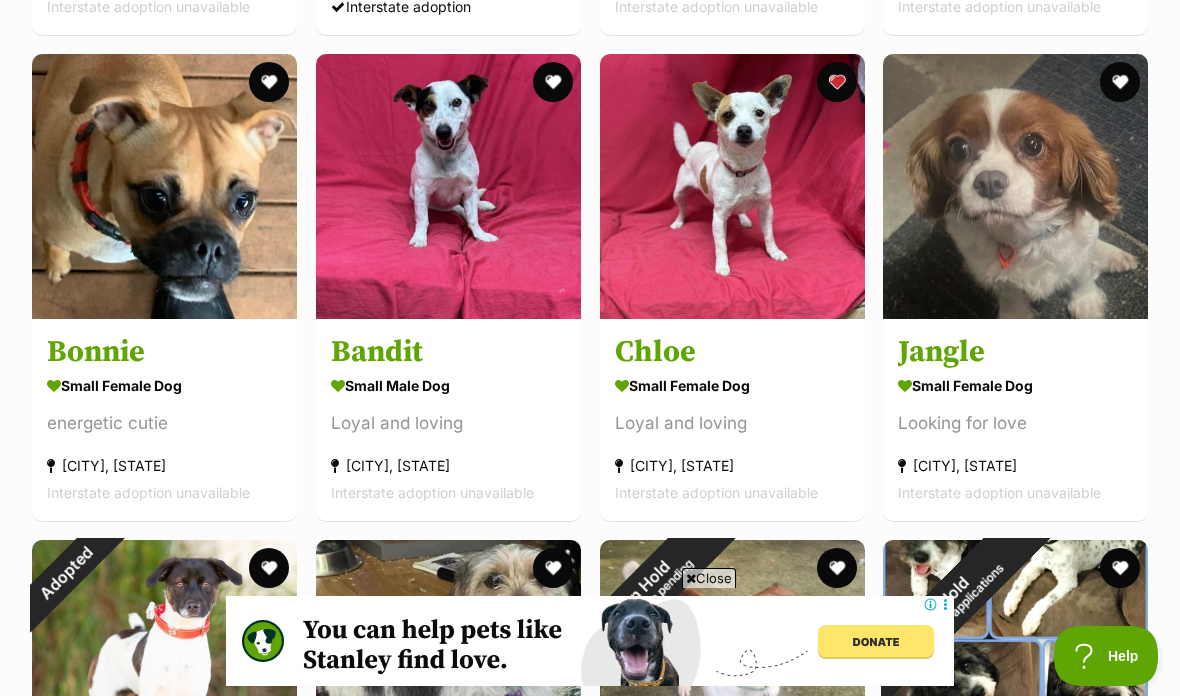 click on "small female Dog" at bounding box center [1015, 385] 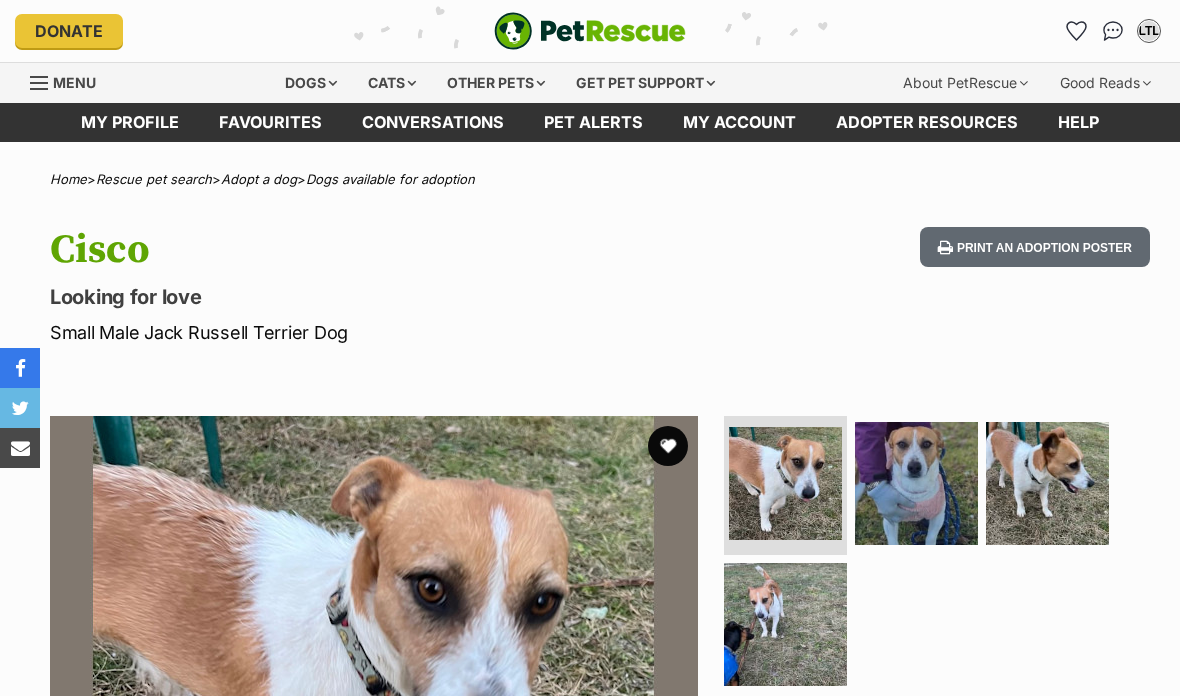 scroll, scrollTop: 0, scrollLeft: 0, axis: both 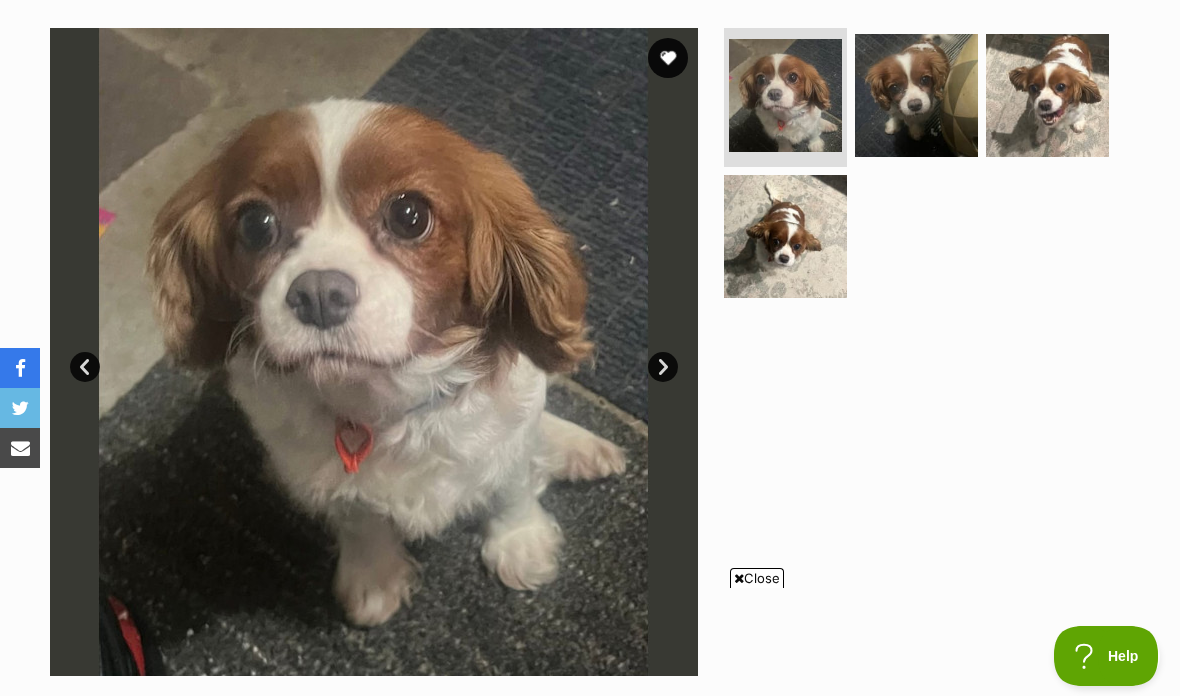 click on "Available
1
of 4 images
1
of 4 images
1
of 4 images
1
of 4 images
Next Prev 1 2 3 4" at bounding box center [590, 337] 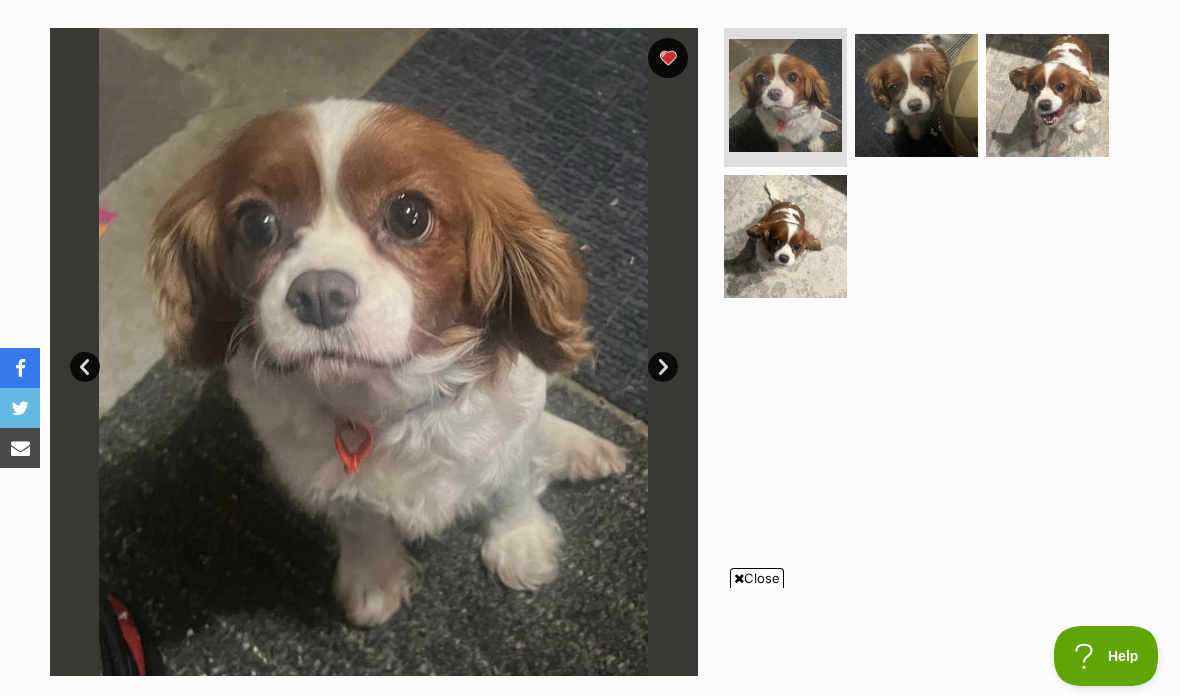 click at bounding box center (785, 236) 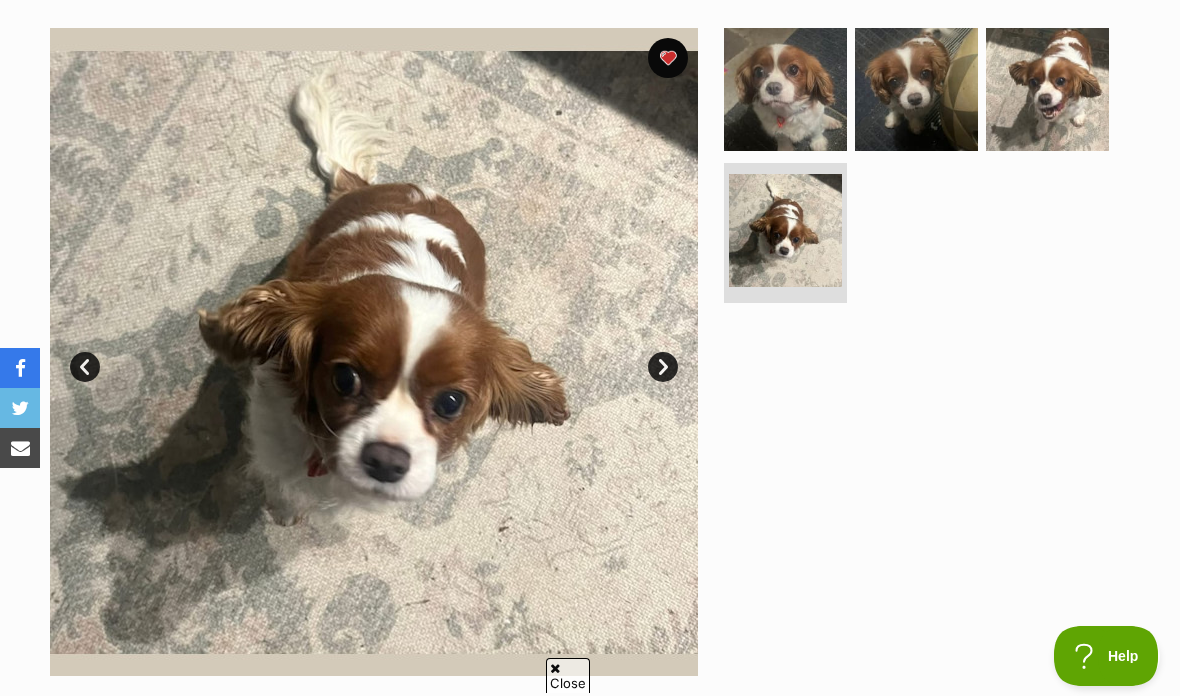 click at bounding box center [916, 89] 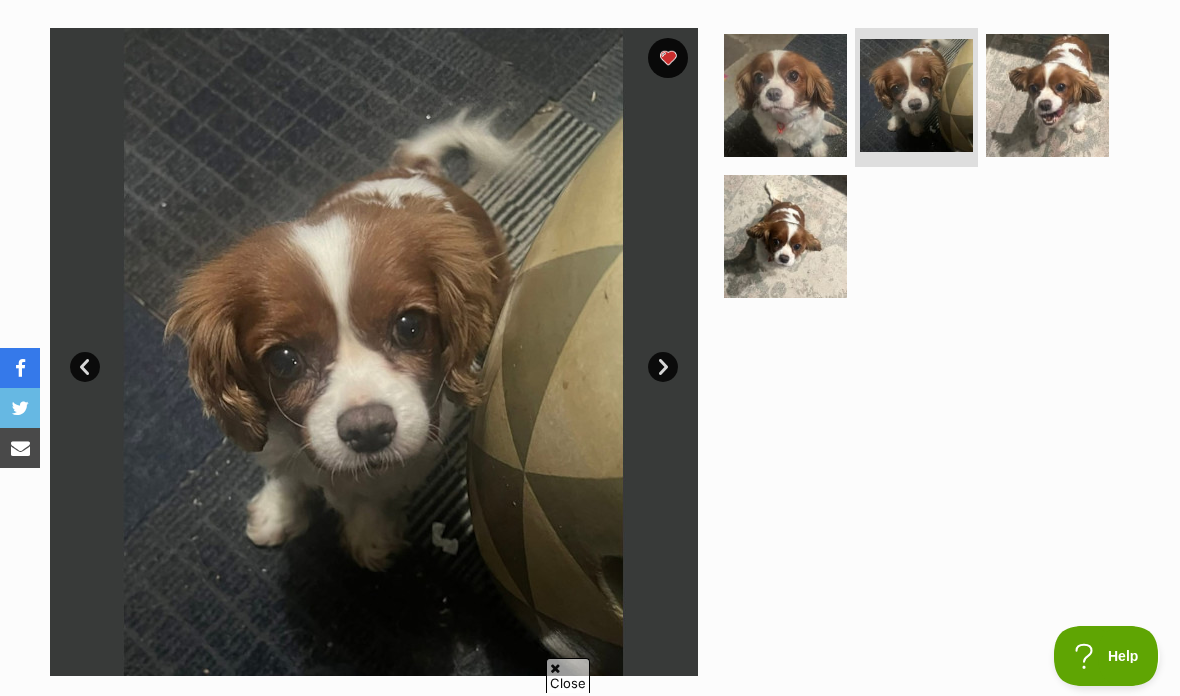 scroll, scrollTop: 0, scrollLeft: 0, axis: both 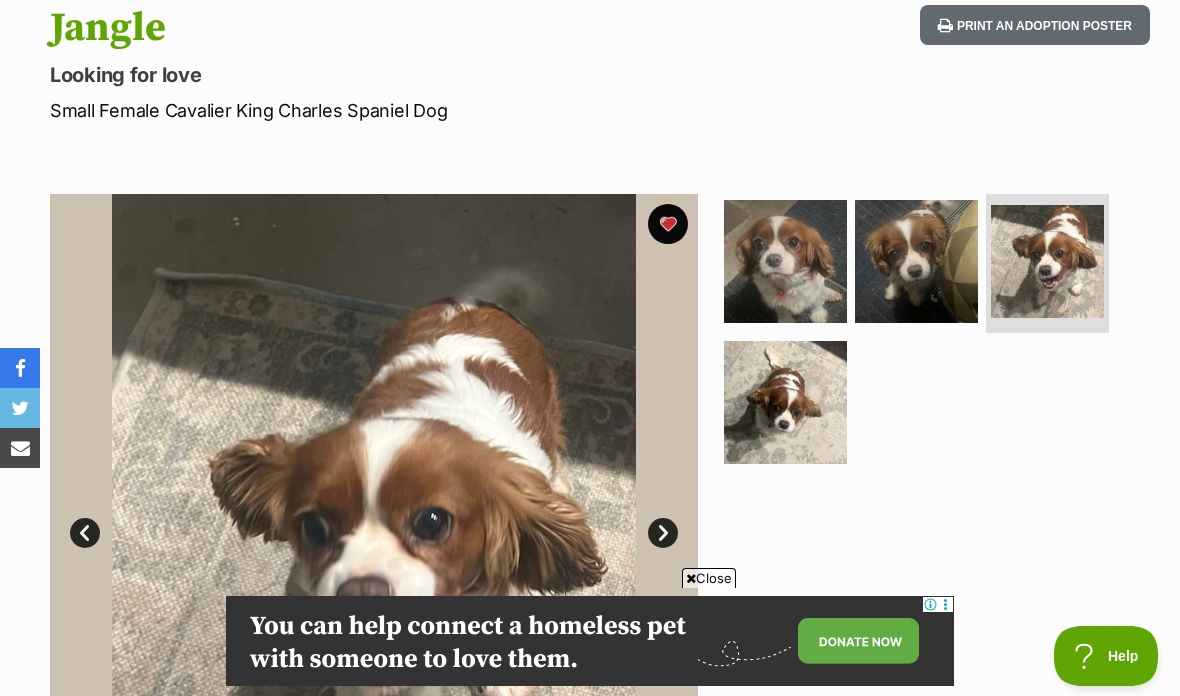click at bounding box center [668, 224] 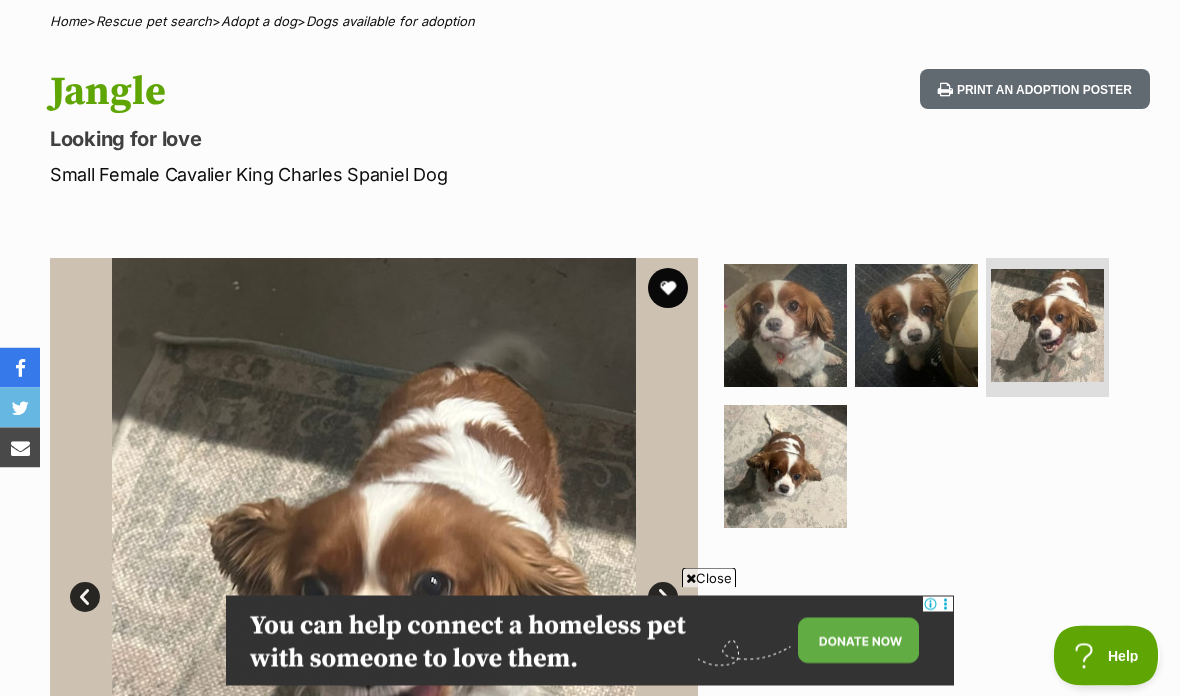 scroll, scrollTop: 0, scrollLeft: 0, axis: both 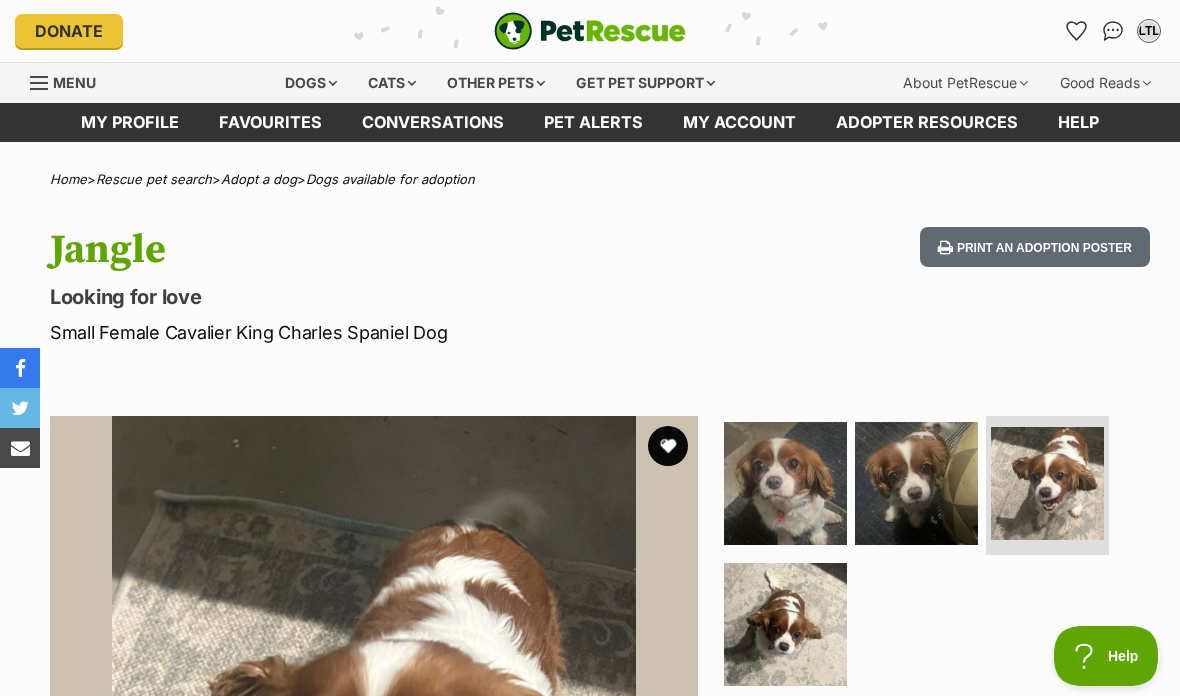 click 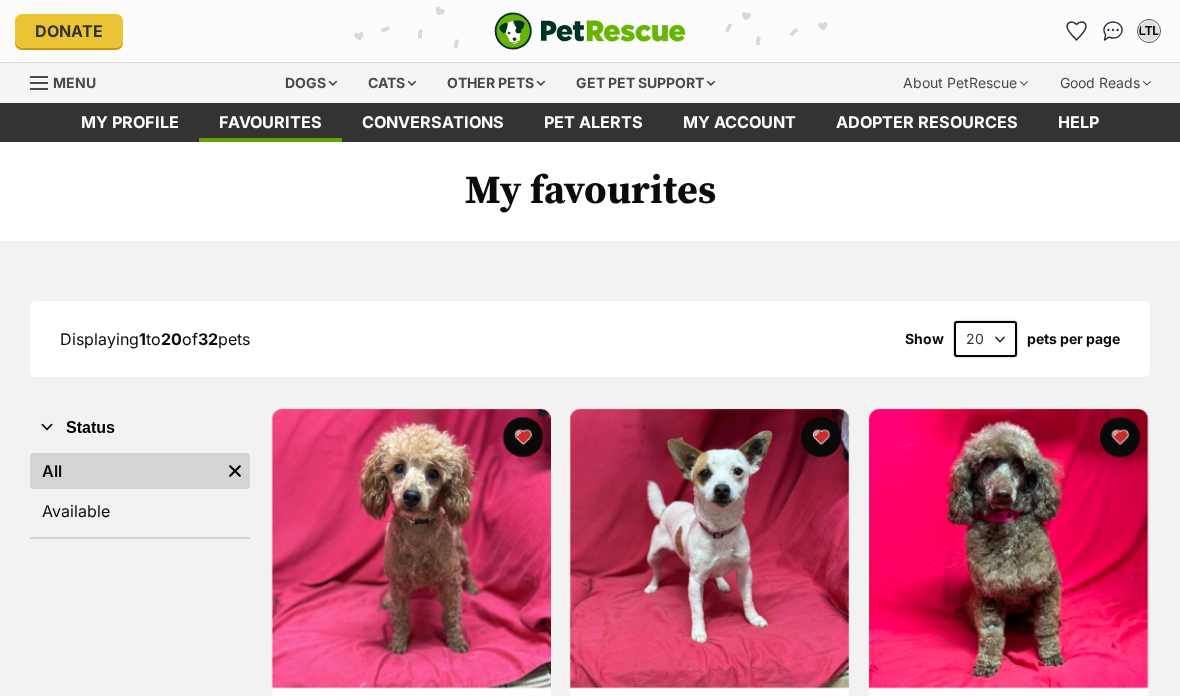 scroll, scrollTop: 0, scrollLeft: 0, axis: both 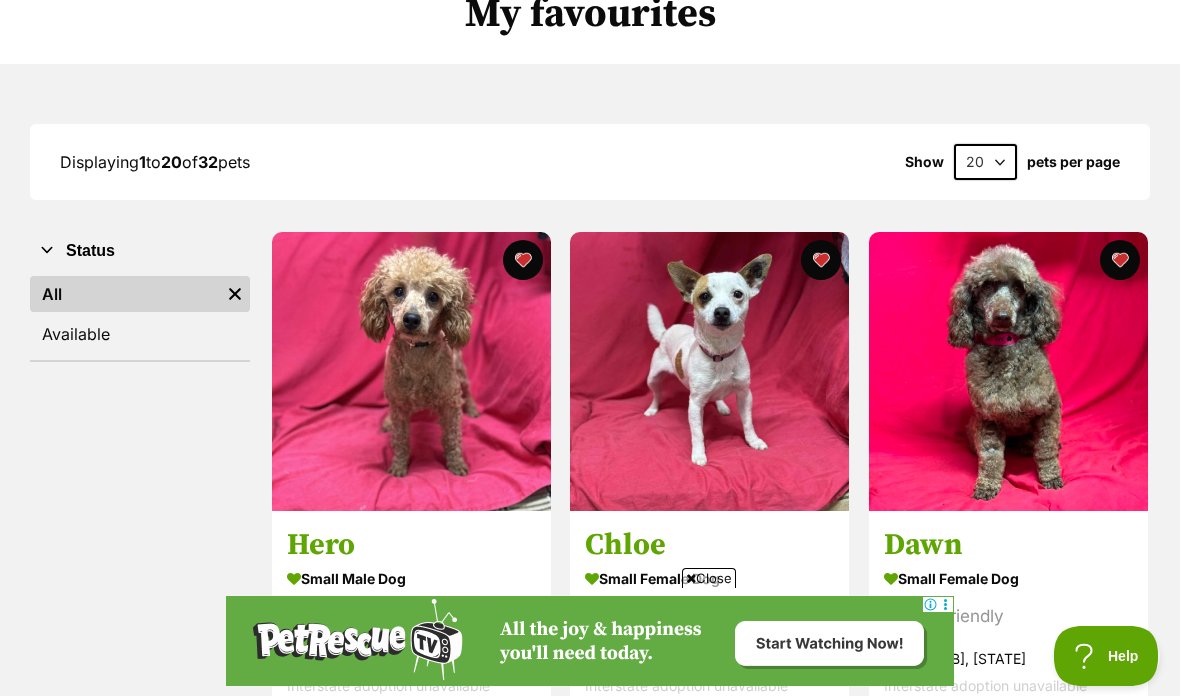 click at bounding box center [709, 371] 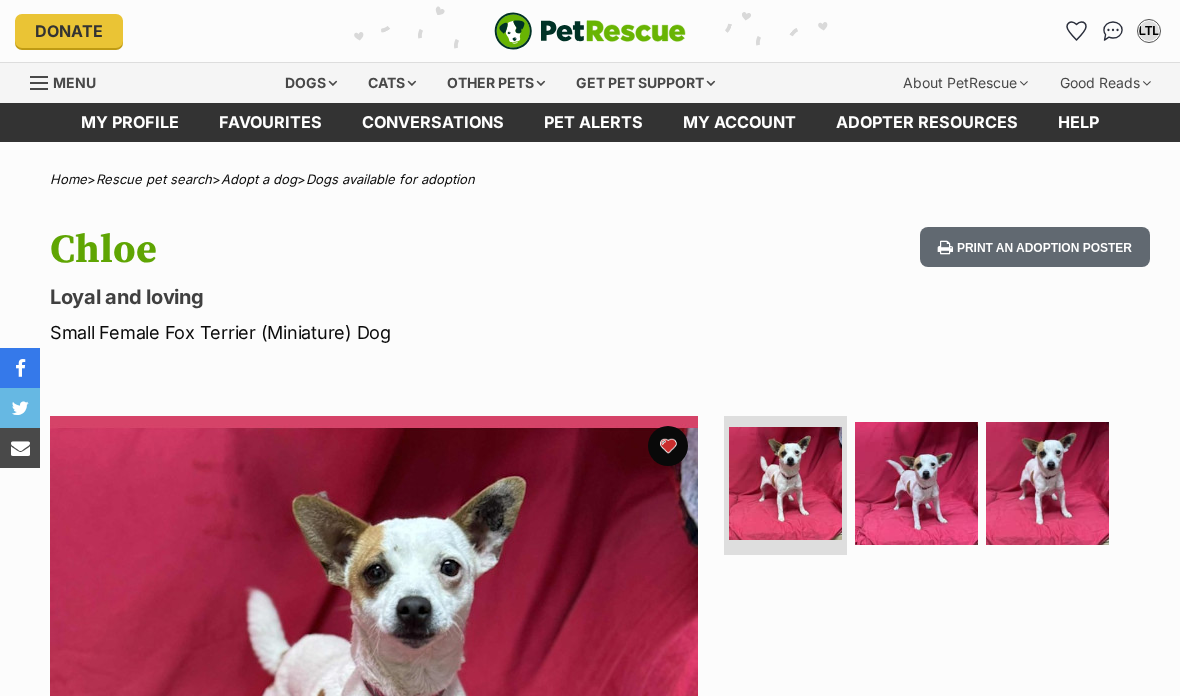 scroll, scrollTop: 0, scrollLeft: 0, axis: both 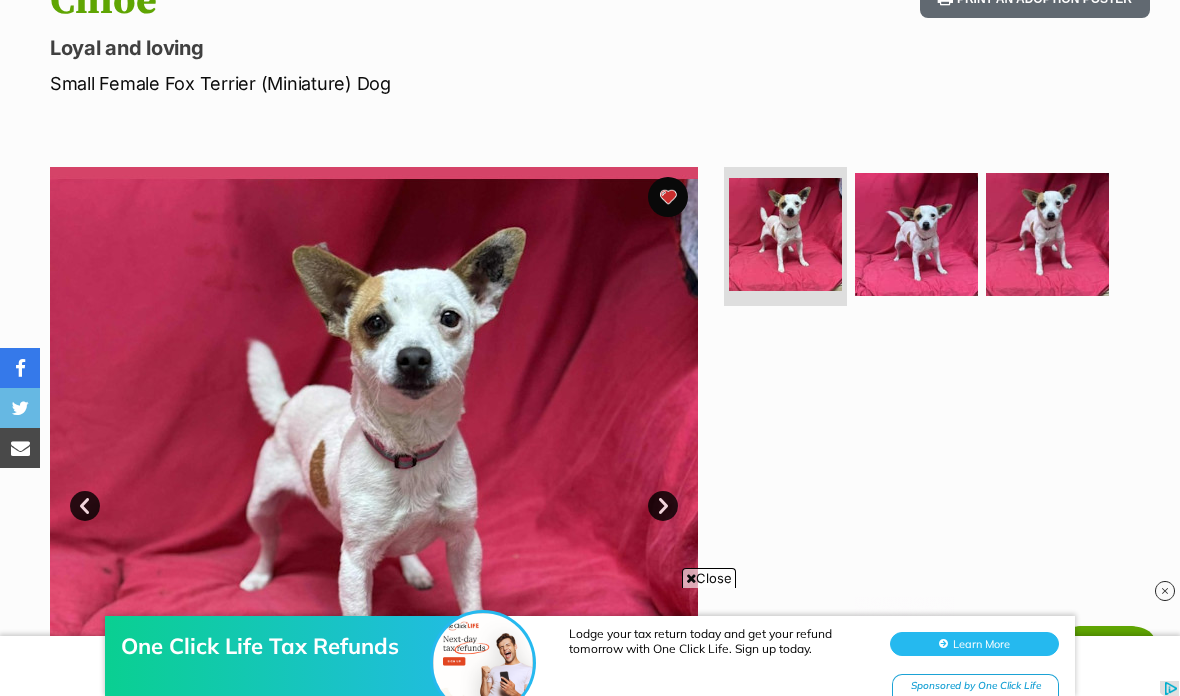click at bounding box center (1047, 234) 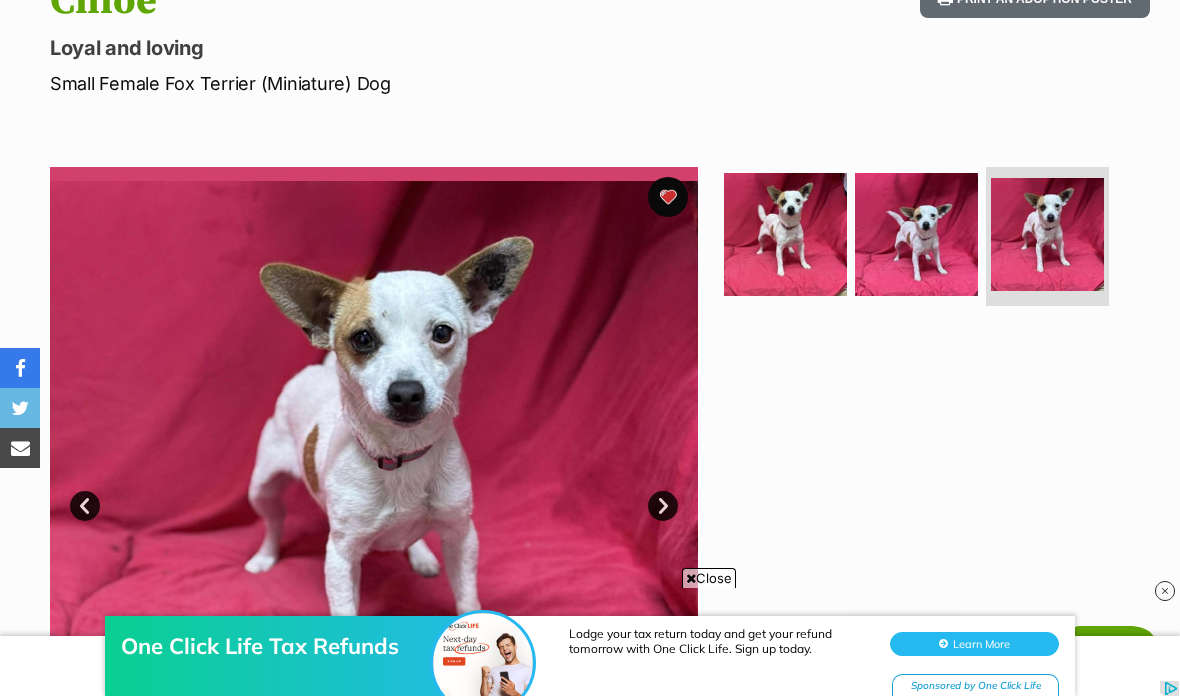 click at bounding box center (916, 234) 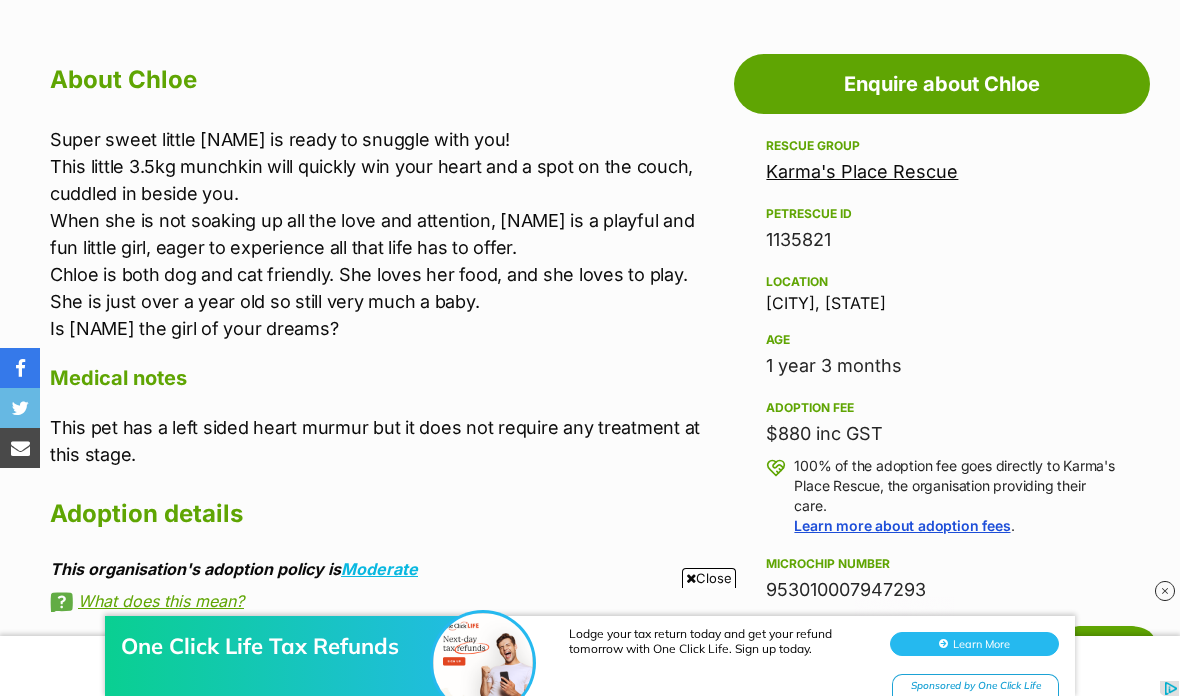 scroll, scrollTop: 1065, scrollLeft: 0, axis: vertical 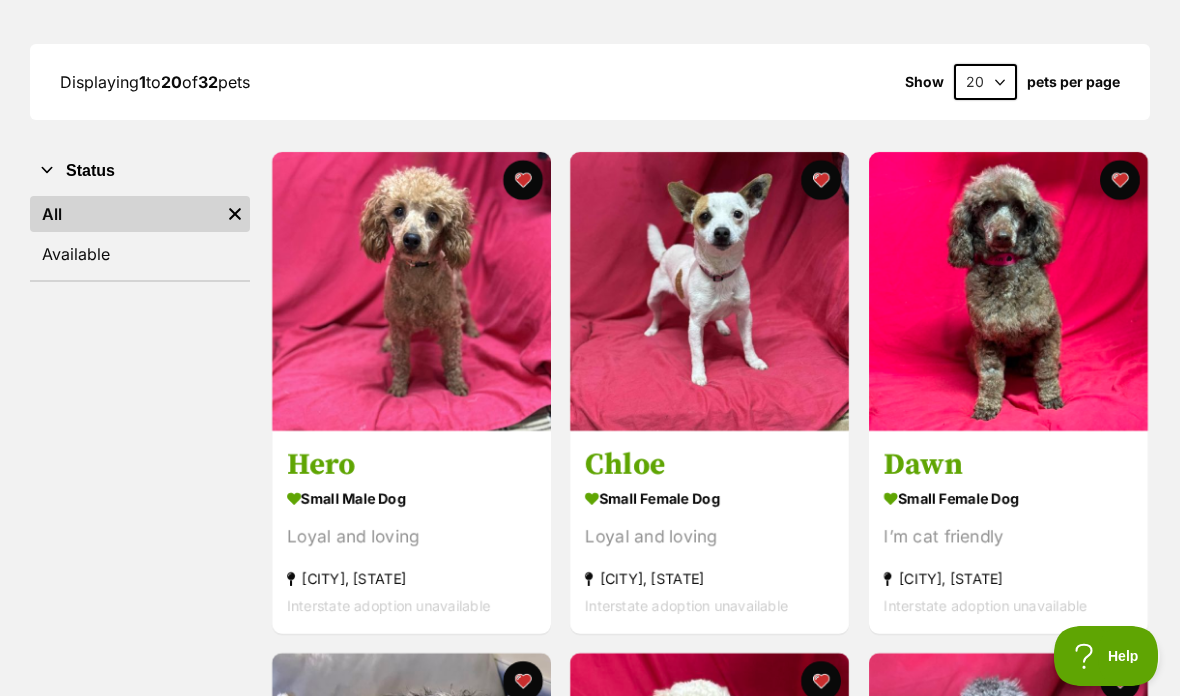 click at bounding box center [1008, 291] 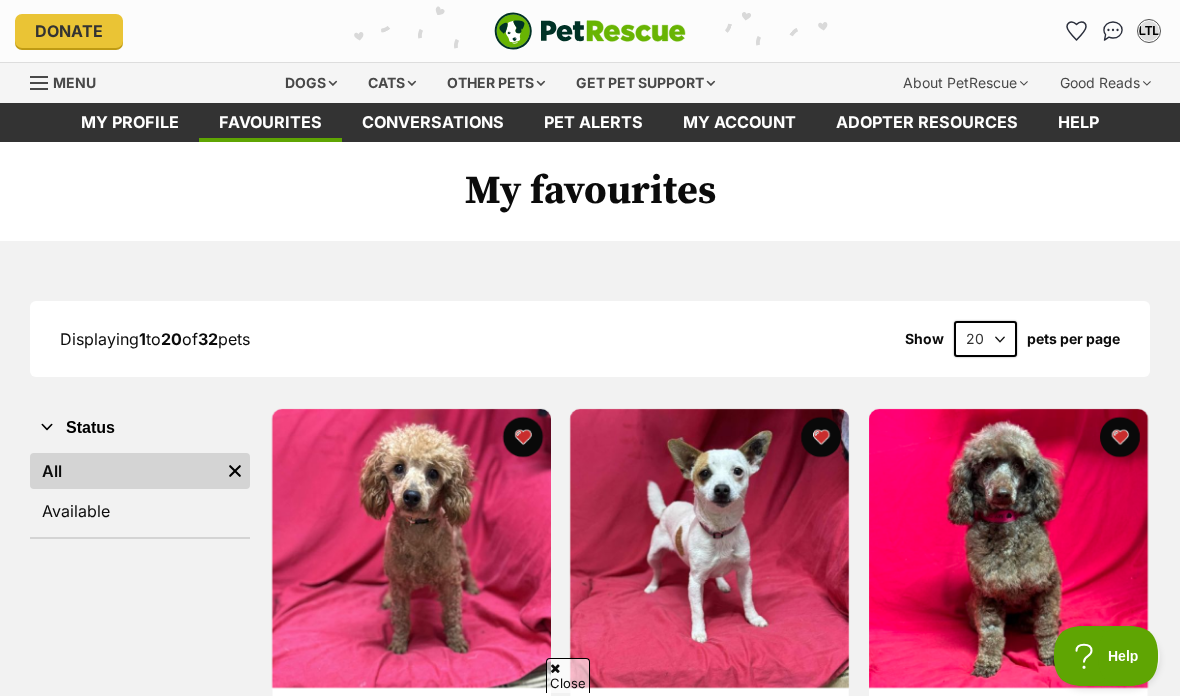 scroll, scrollTop: 257, scrollLeft: 0, axis: vertical 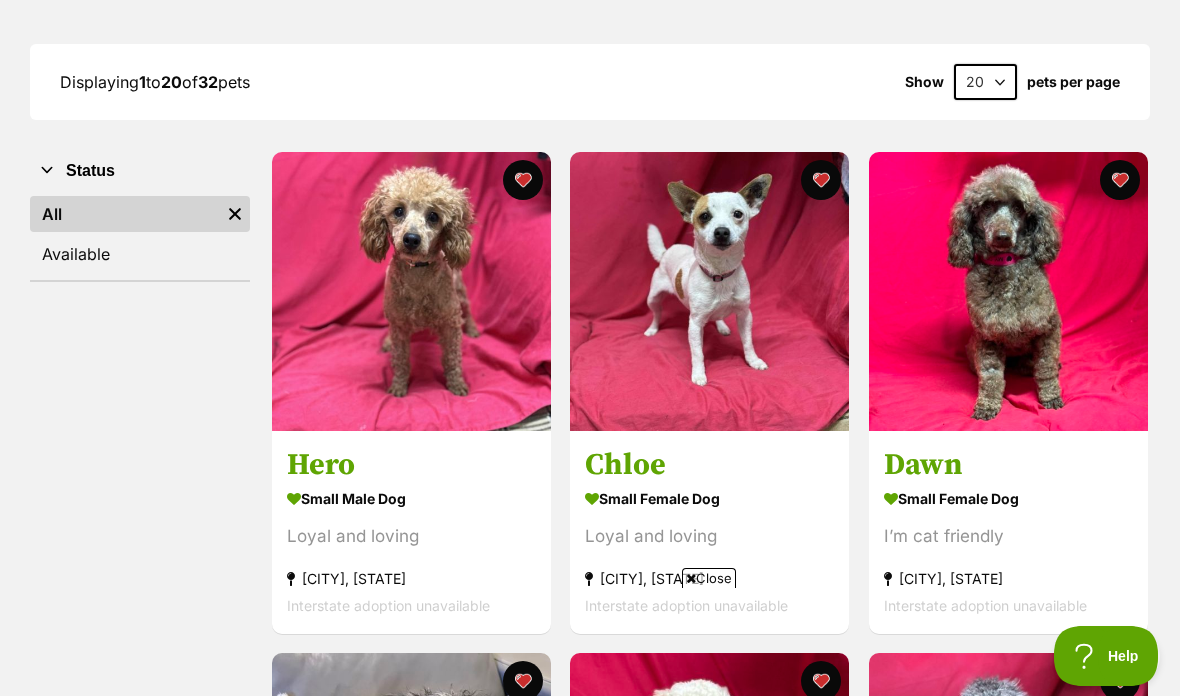 click at bounding box center [1120, 180] 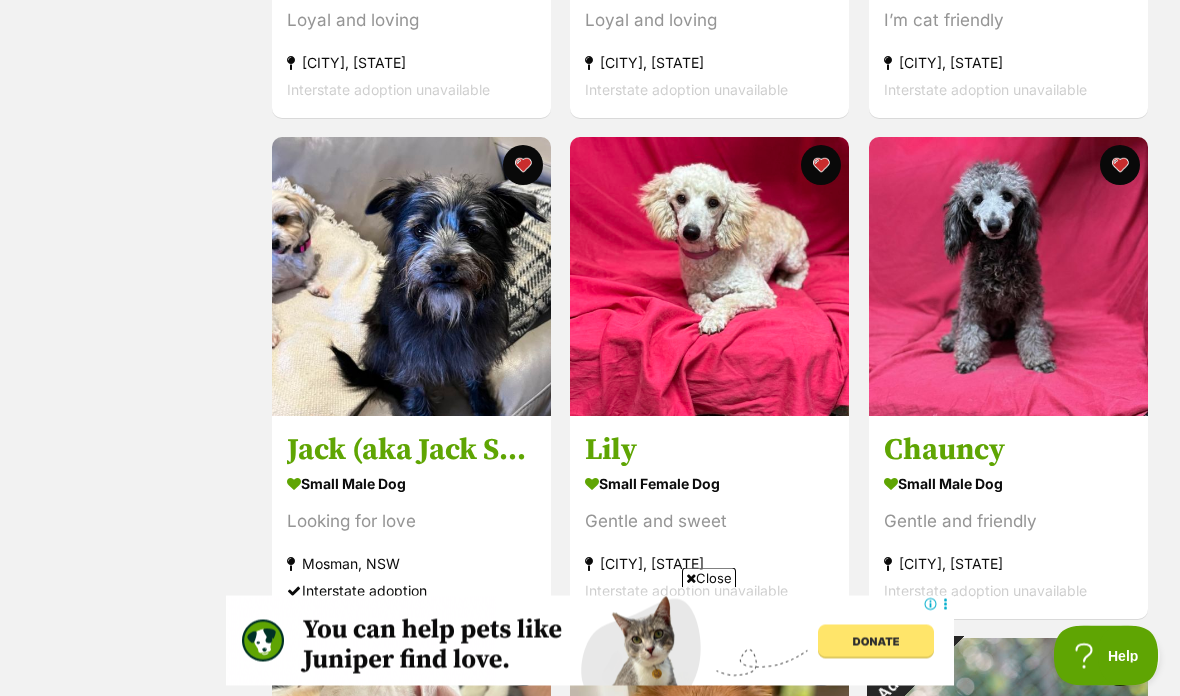 scroll, scrollTop: 767, scrollLeft: 0, axis: vertical 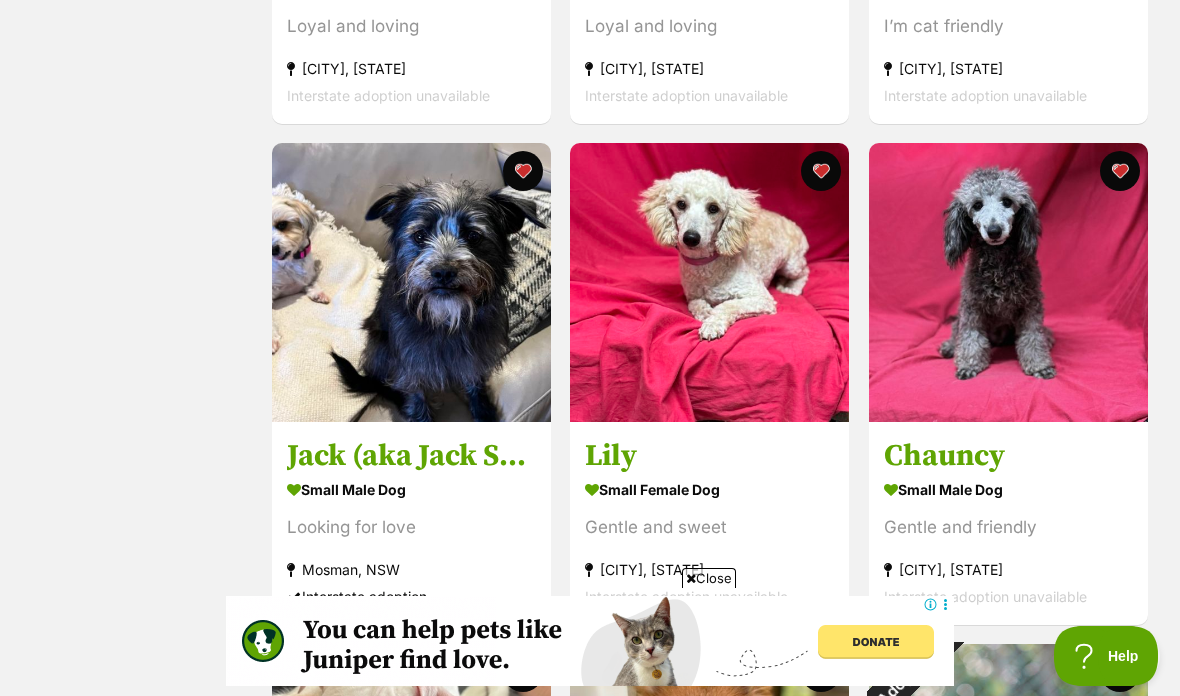 click at bounding box center (411, 282) 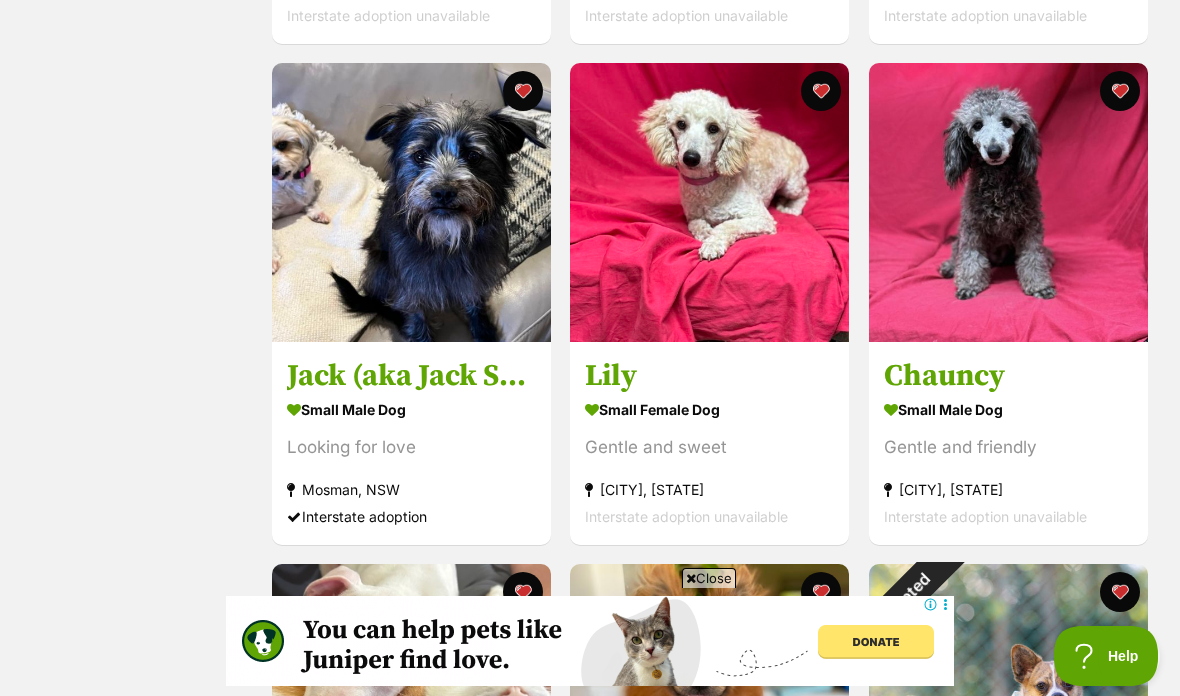 click on "small female Dog
Gentle and sweet
Kingaroy, QLD
Interstate adoption unavailable" at bounding box center (709, 462) 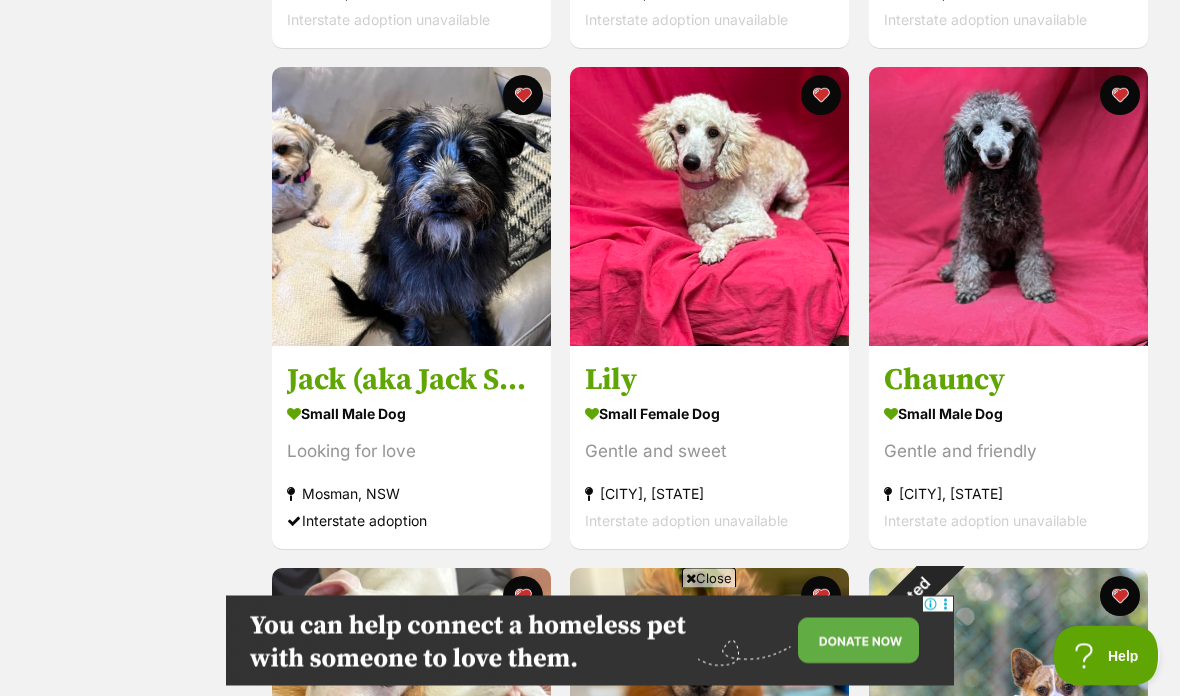 scroll, scrollTop: 892, scrollLeft: 0, axis: vertical 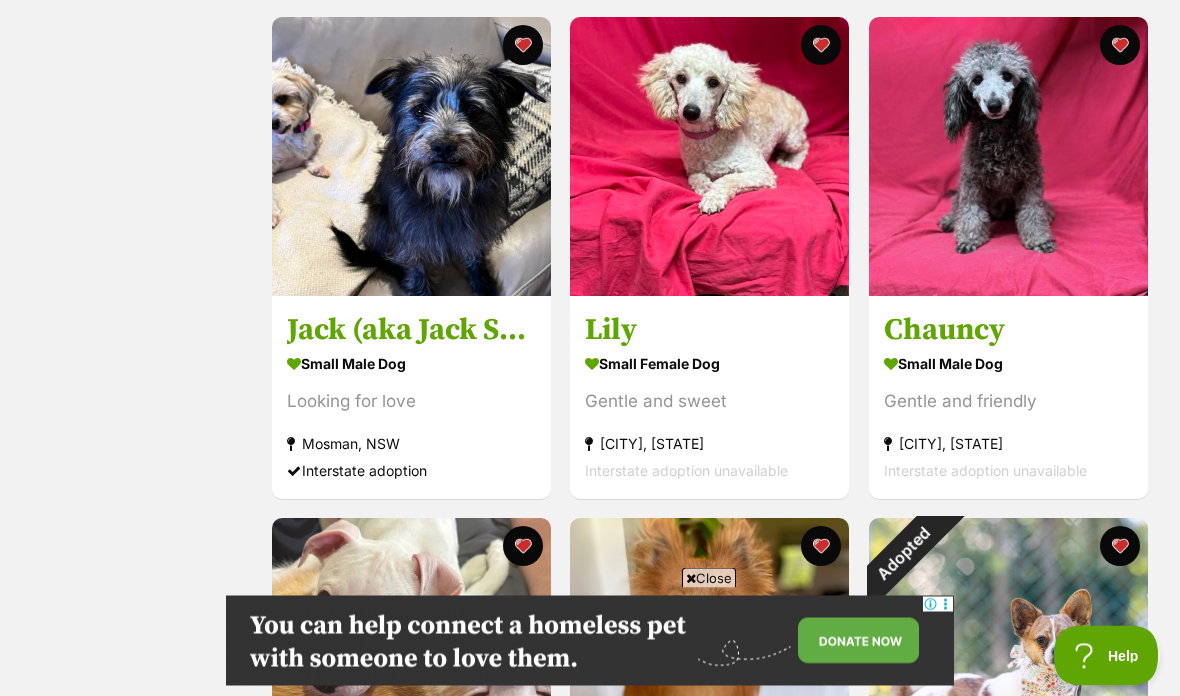 click at bounding box center (1008, 157) 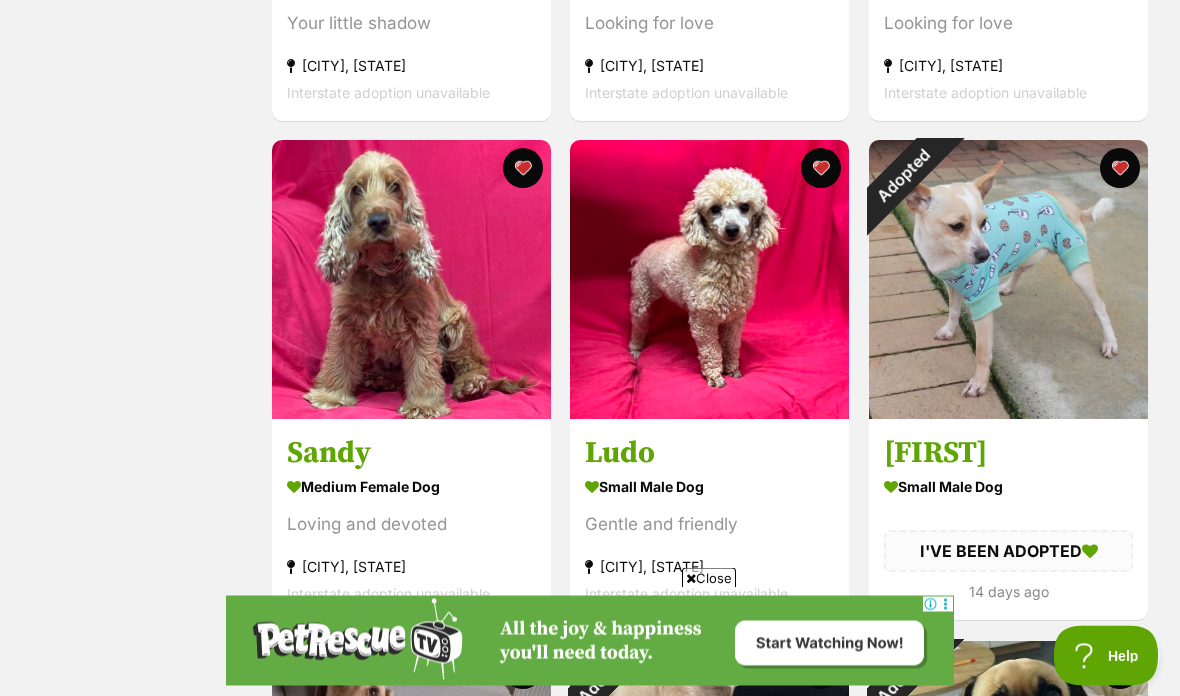 scroll, scrollTop: 2272, scrollLeft: 0, axis: vertical 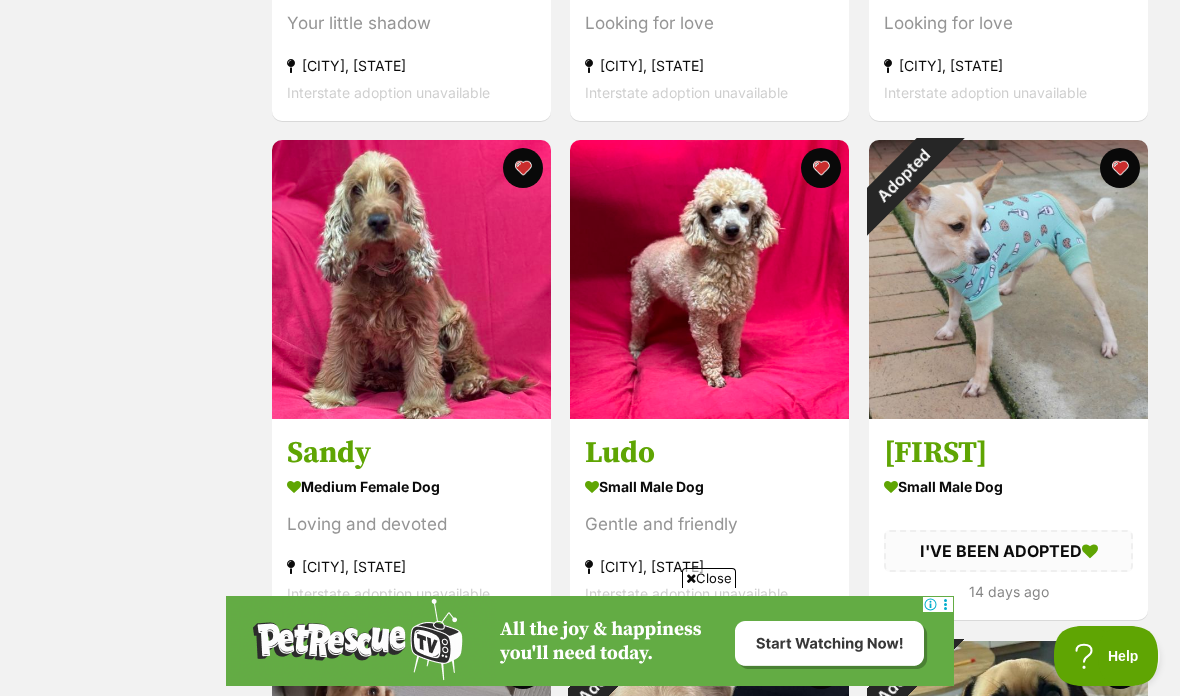 click on "Loving and devoted" at bounding box center (411, 524) 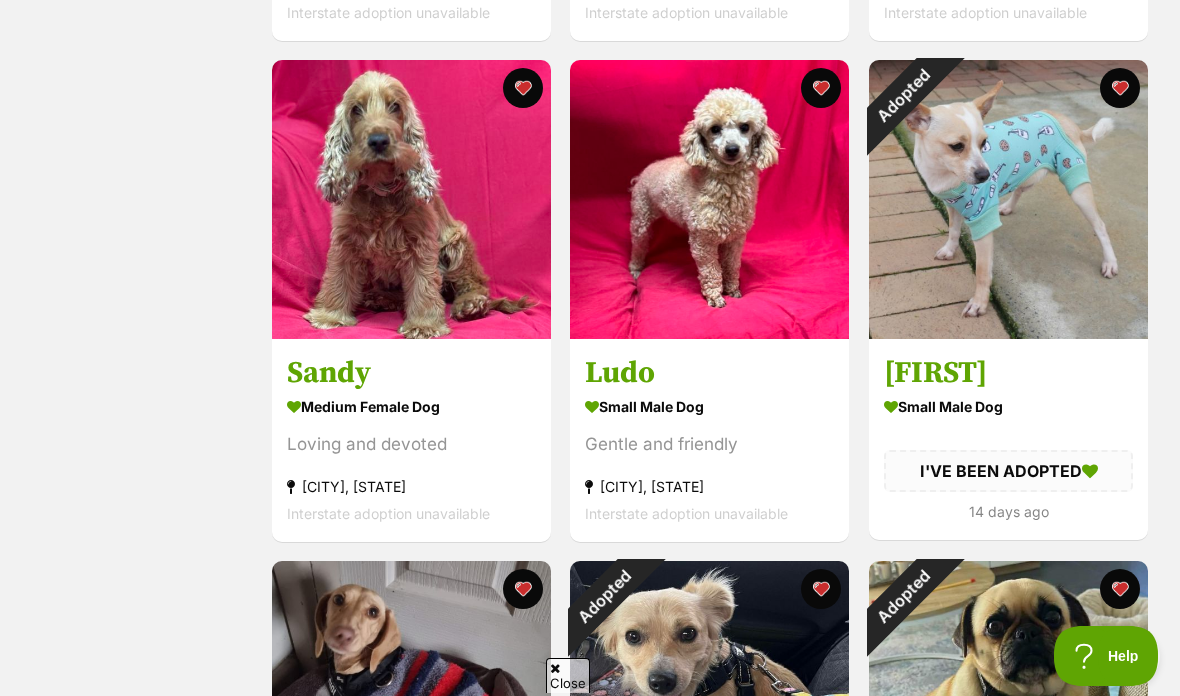 scroll, scrollTop: 0, scrollLeft: 0, axis: both 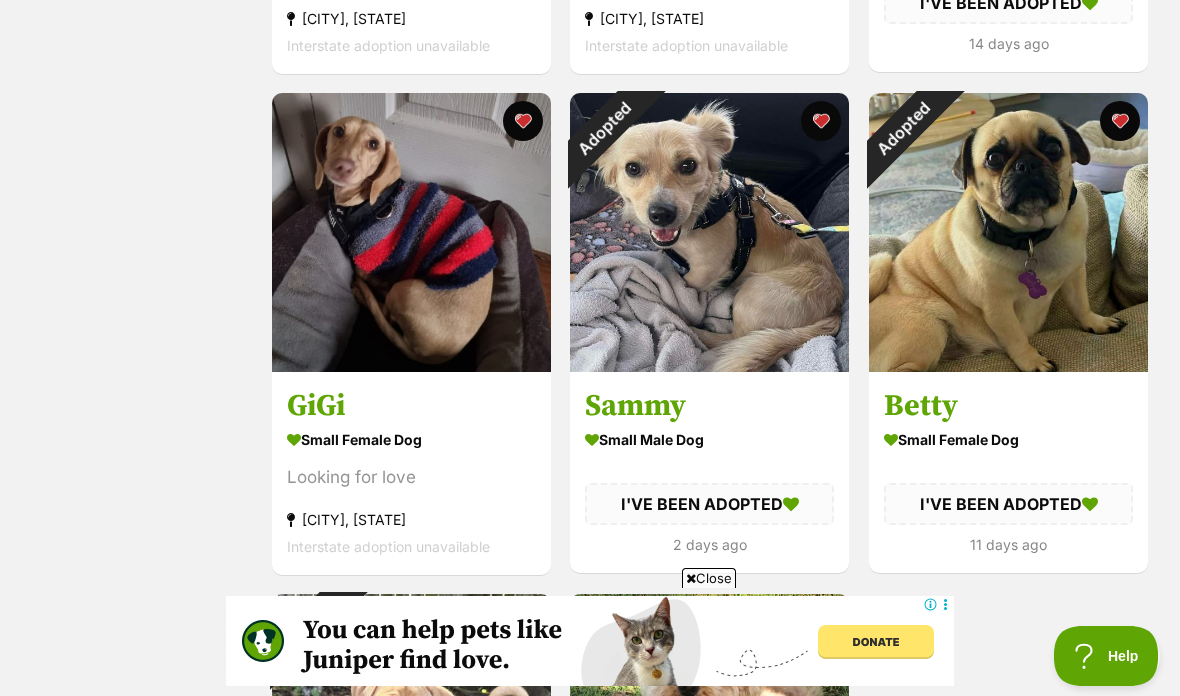 click on "small female Dog" at bounding box center [411, 439] 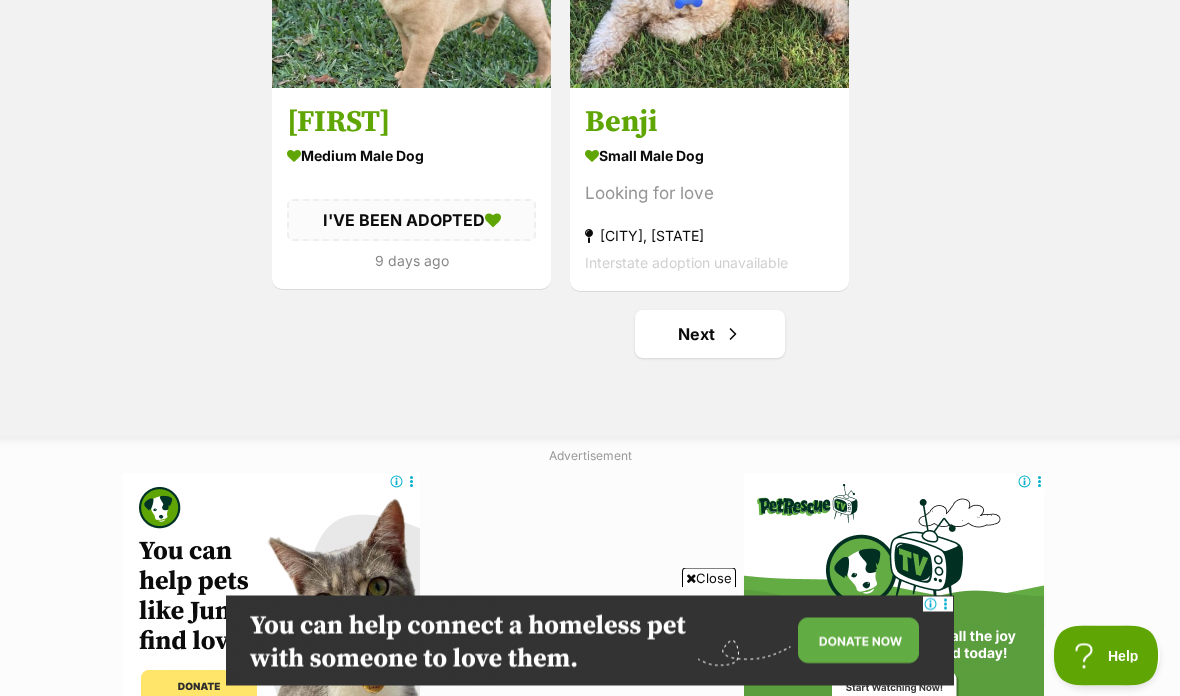 scroll, scrollTop: 3605, scrollLeft: 0, axis: vertical 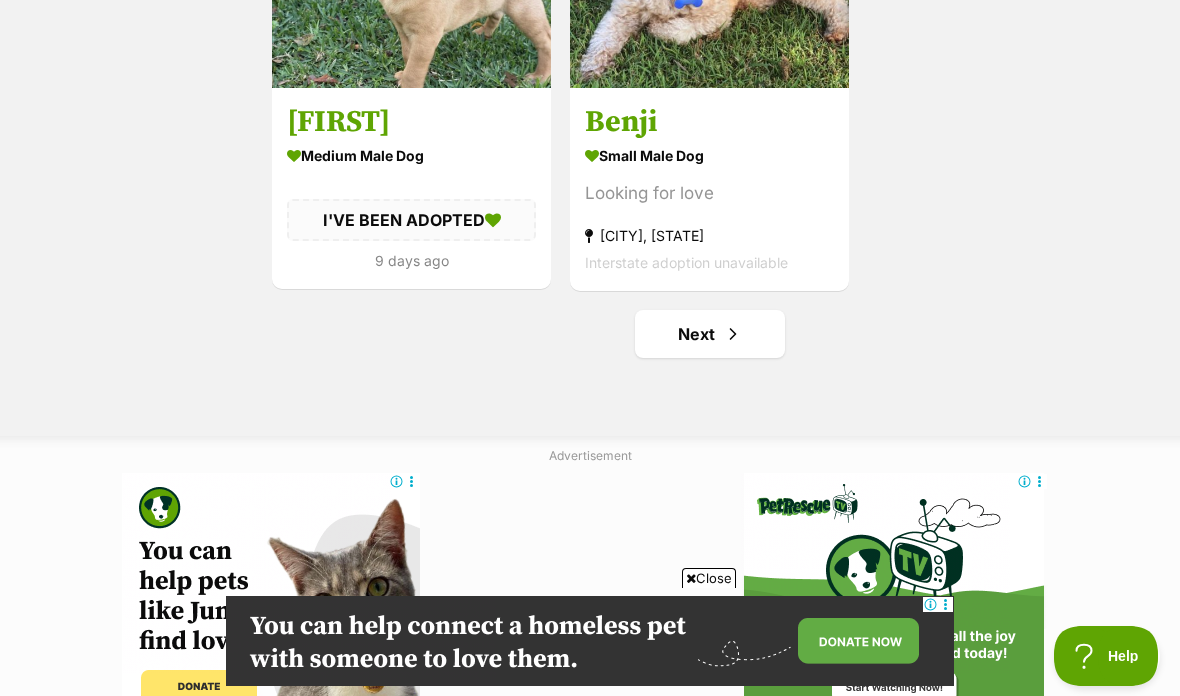 click on "Next" at bounding box center [710, 334] 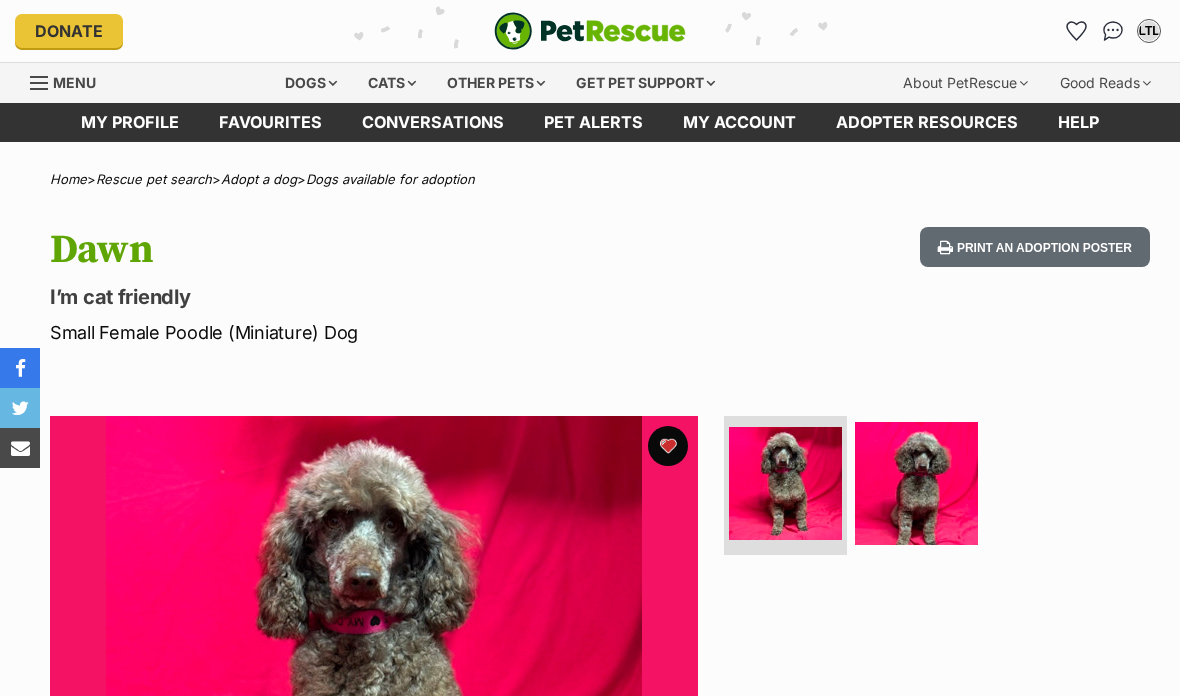 scroll, scrollTop: 0, scrollLeft: 0, axis: both 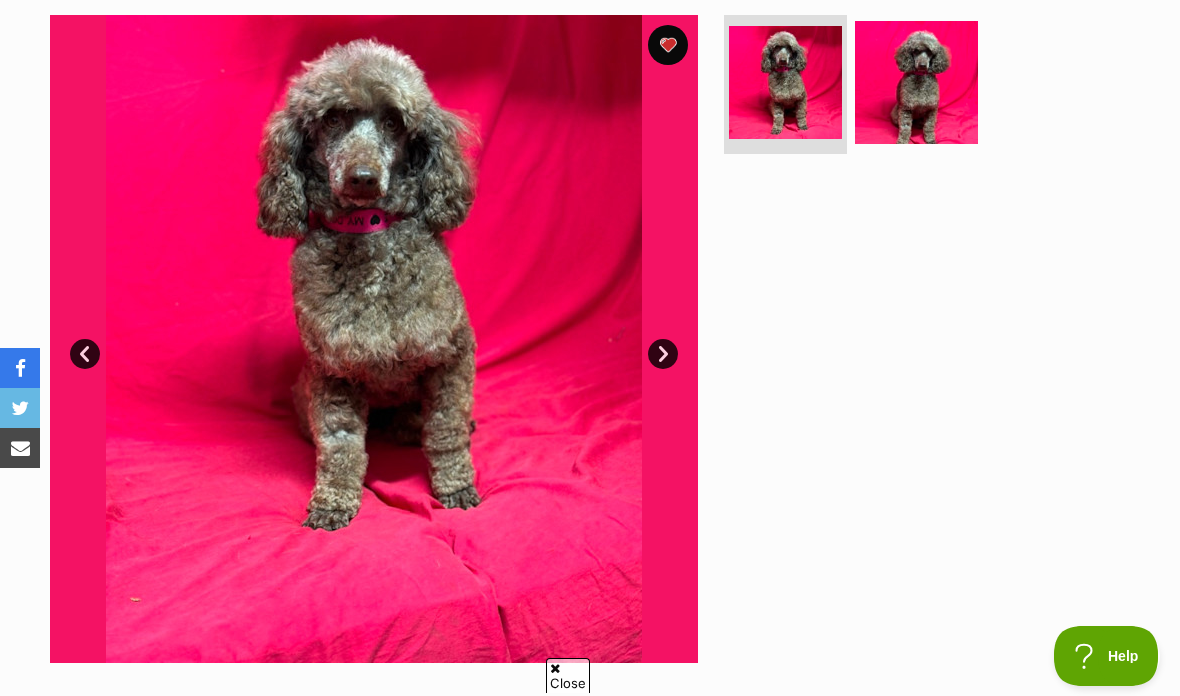 click at bounding box center (916, 82) 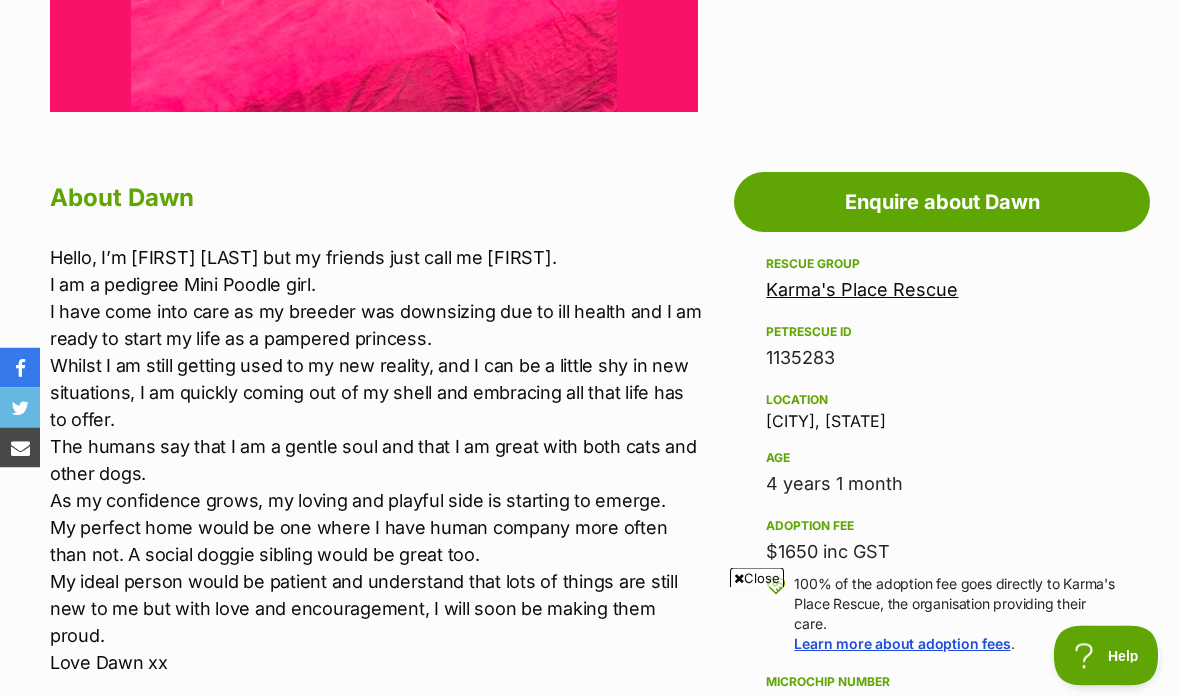scroll, scrollTop: 940, scrollLeft: 0, axis: vertical 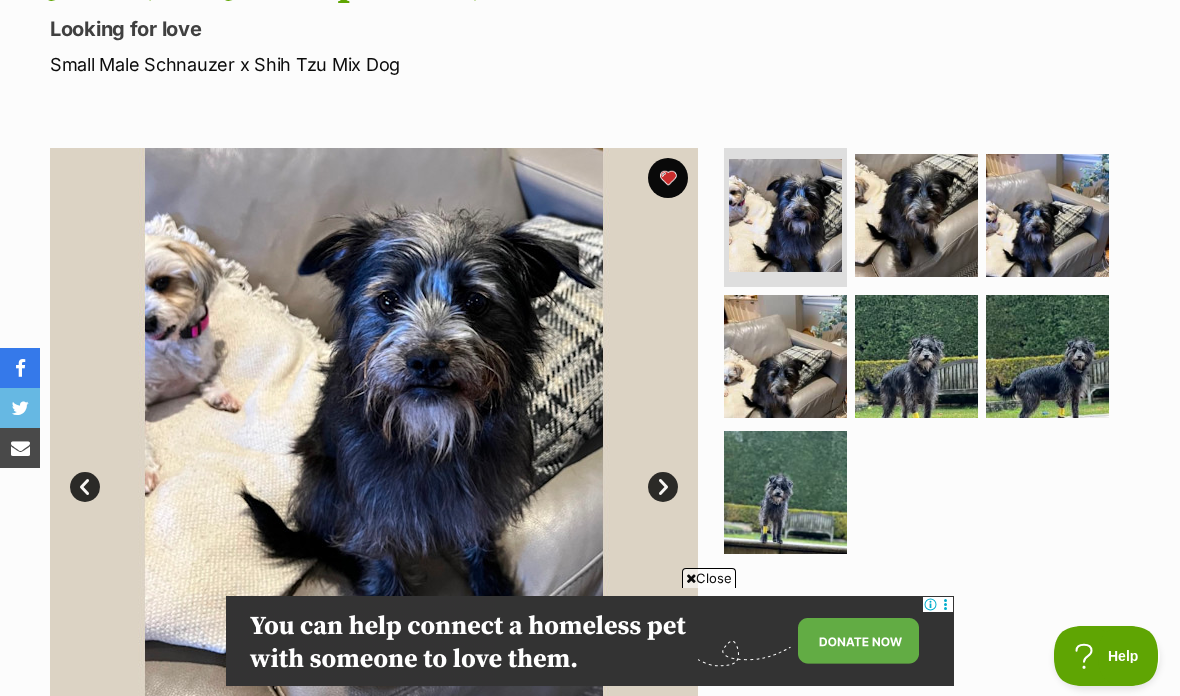 click at bounding box center [916, 356] 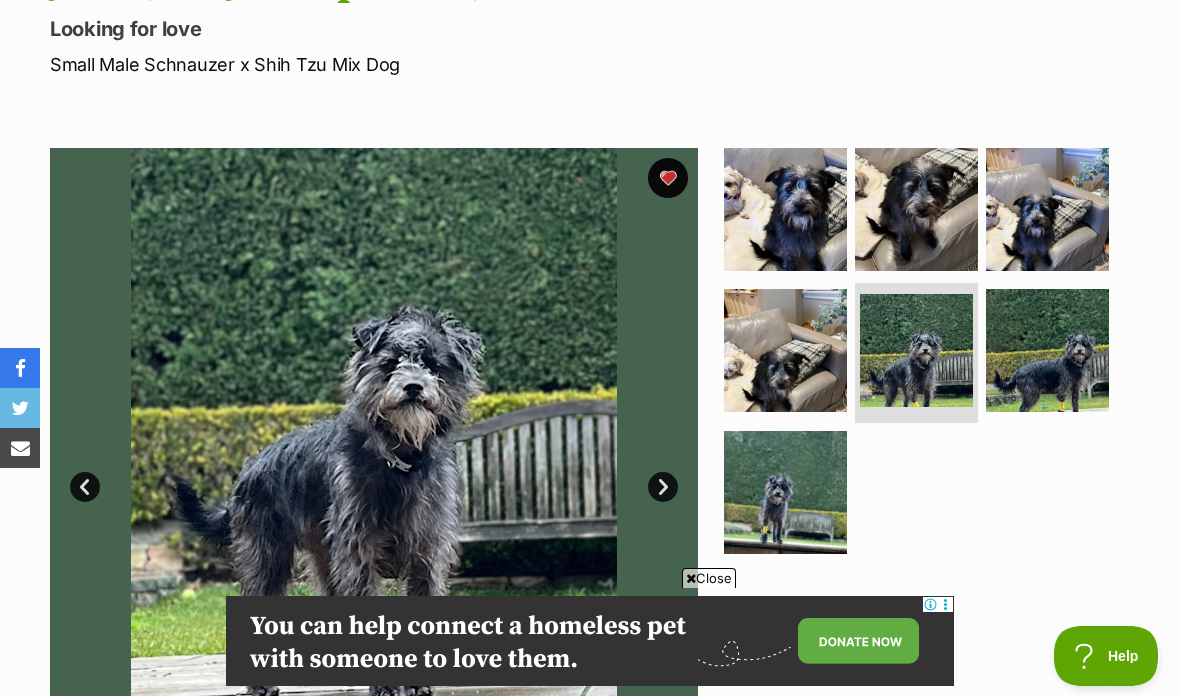 click at bounding box center [785, 492] 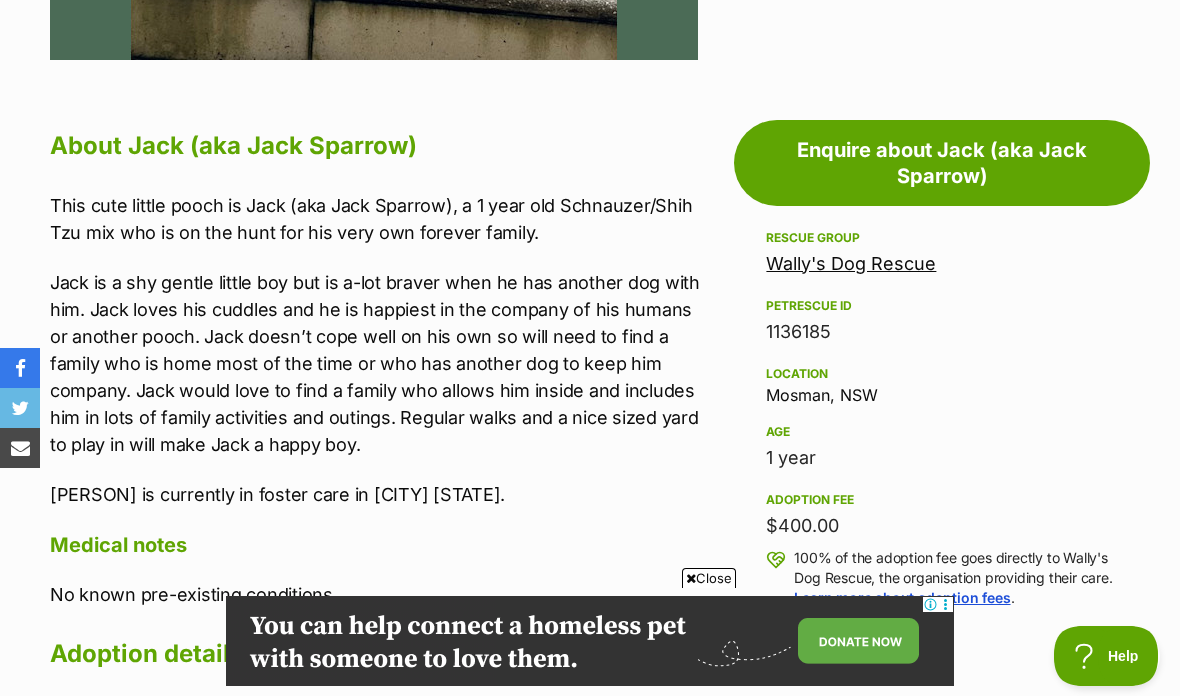 scroll, scrollTop: 1001, scrollLeft: 0, axis: vertical 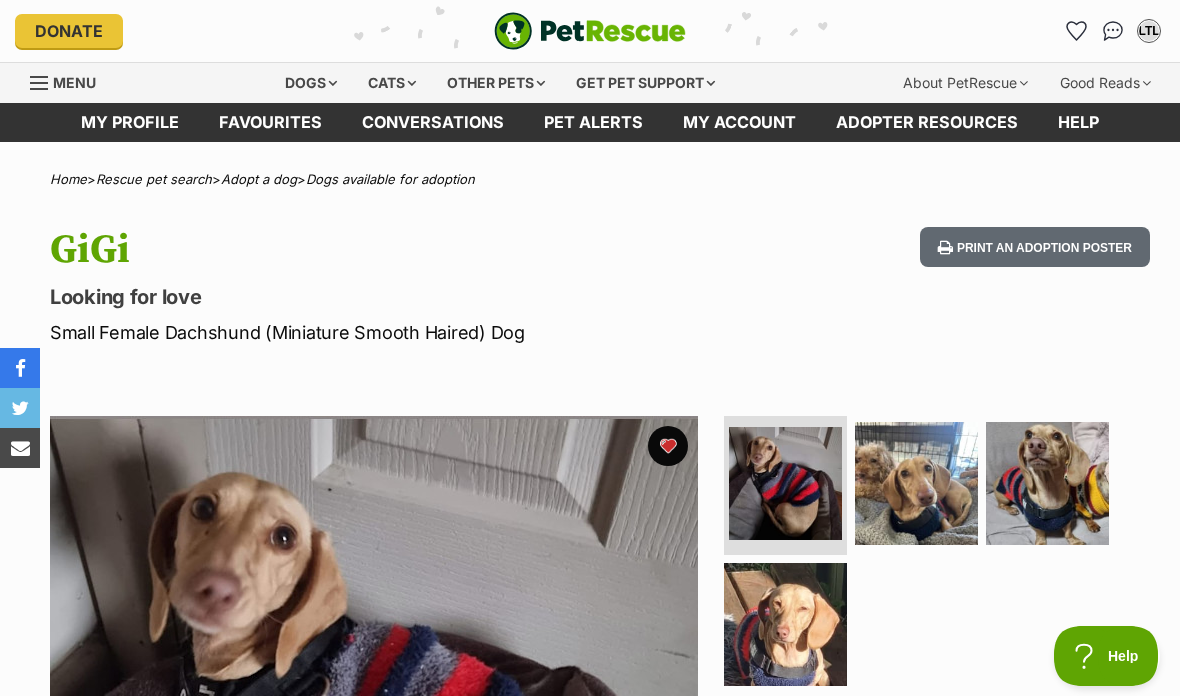 click at bounding box center [916, 483] 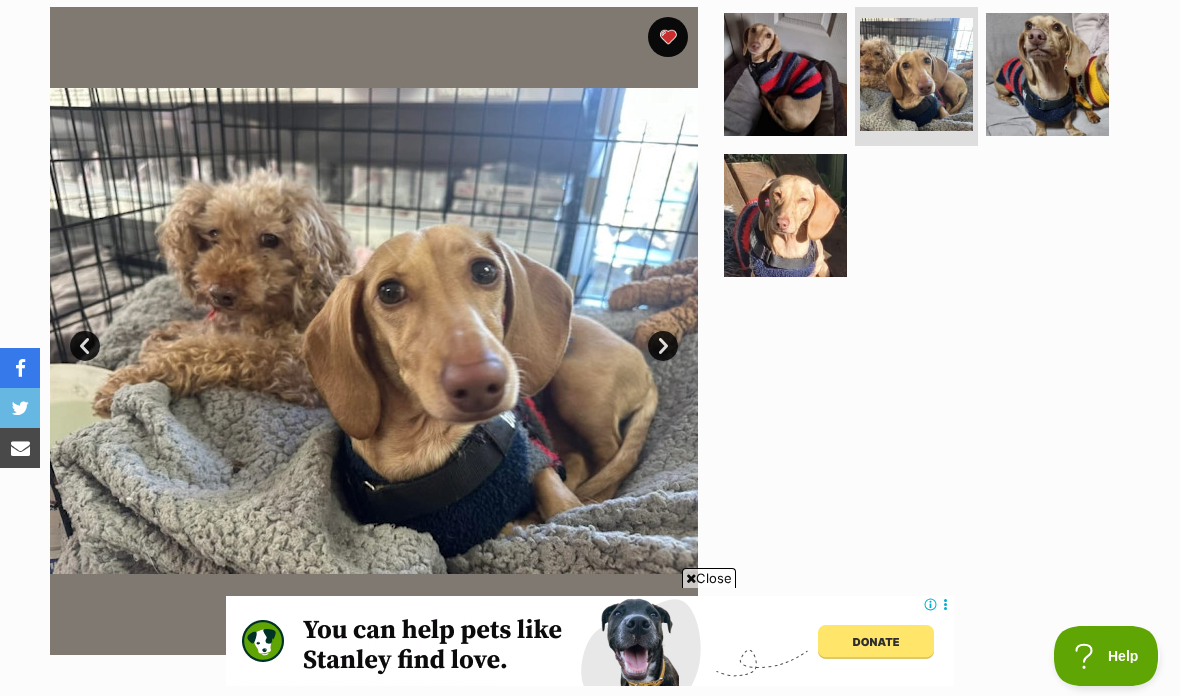 scroll, scrollTop: 0, scrollLeft: 0, axis: both 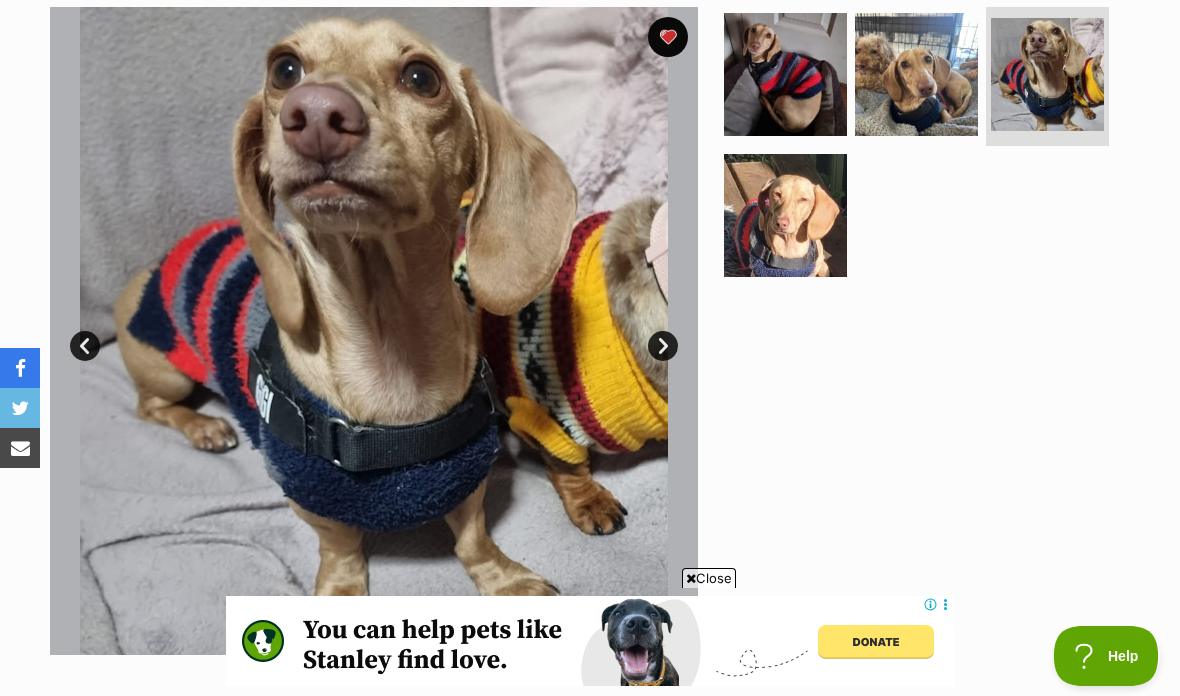 click at bounding box center (785, 215) 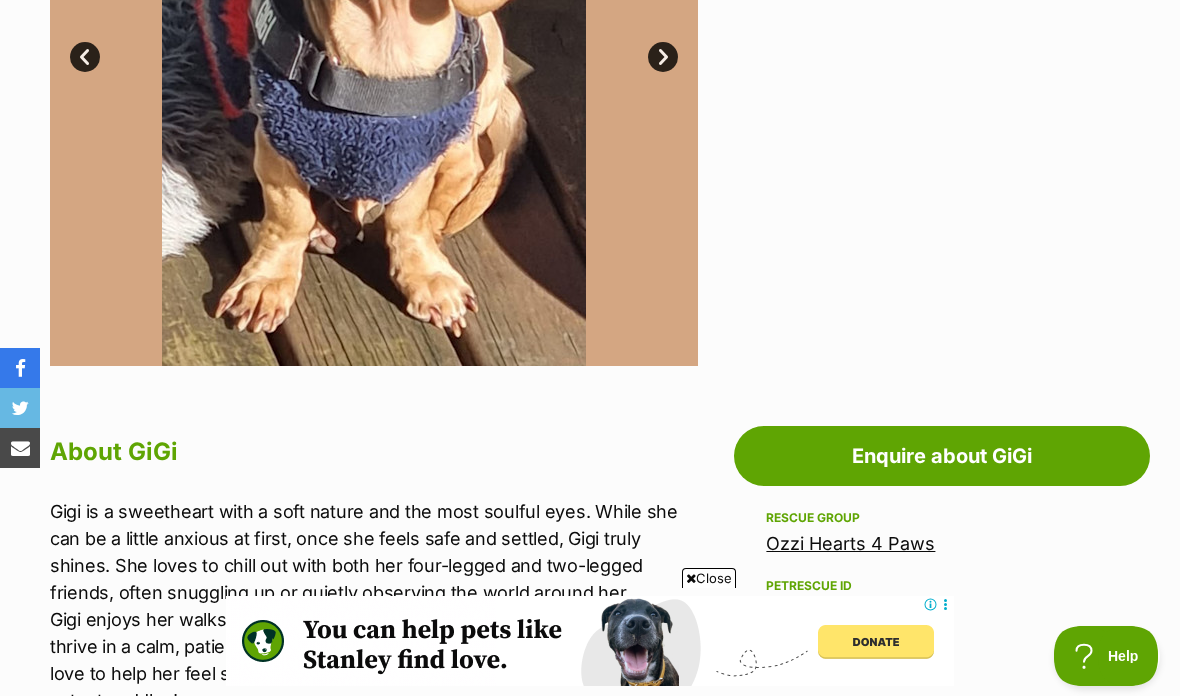 scroll, scrollTop: 680, scrollLeft: 0, axis: vertical 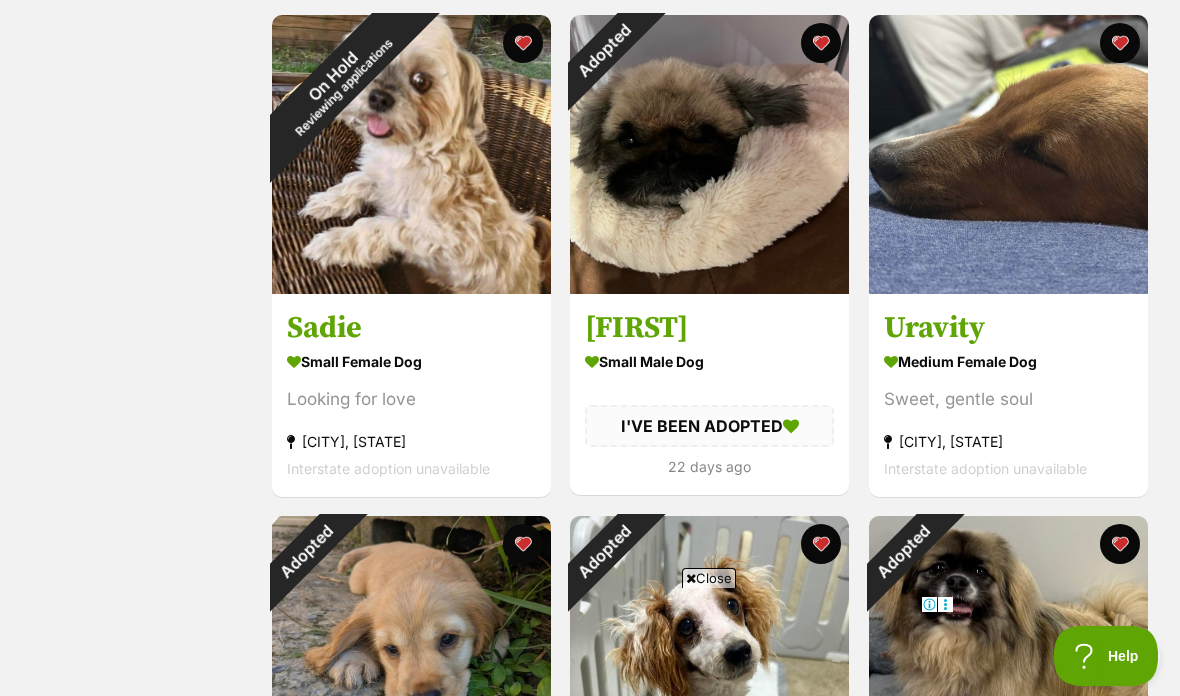 click on "Adopted" at bounding box center [605, 50] 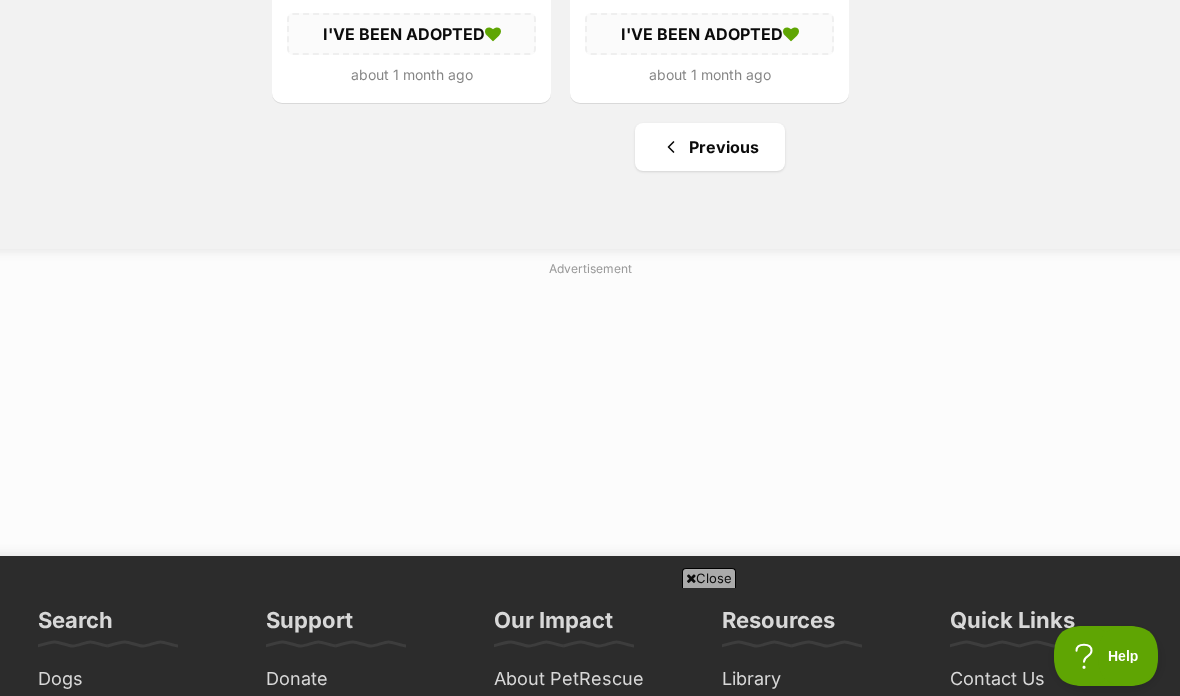 scroll, scrollTop: 0, scrollLeft: 0, axis: both 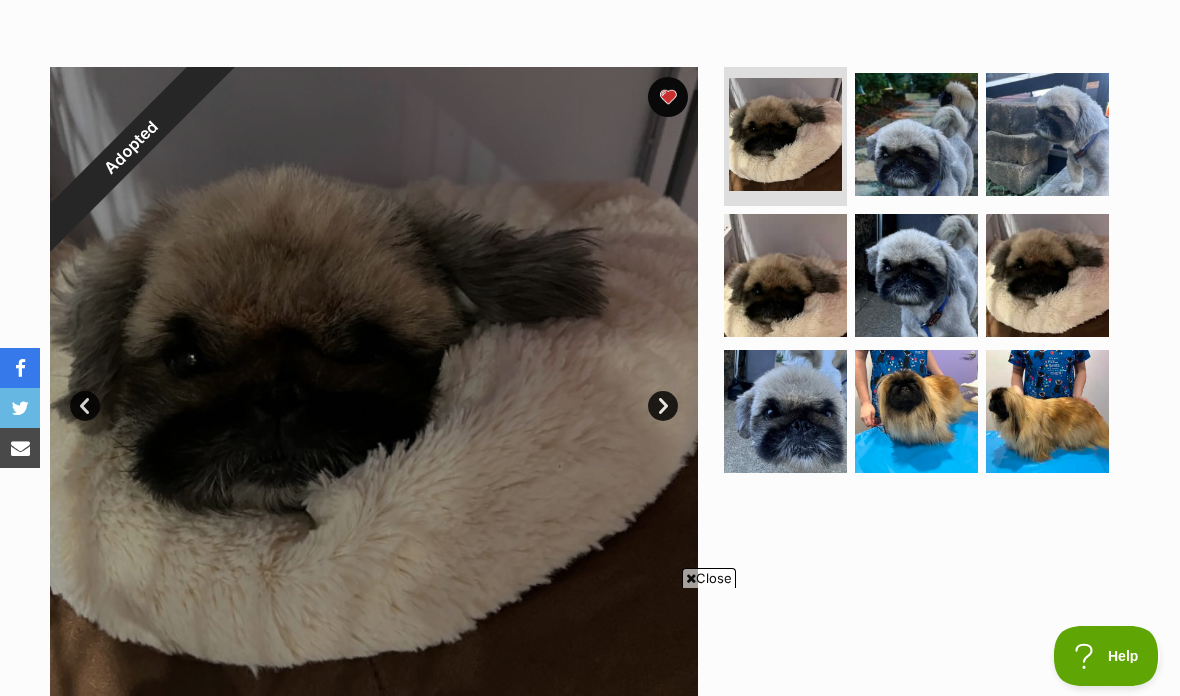 click at bounding box center [916, 134] 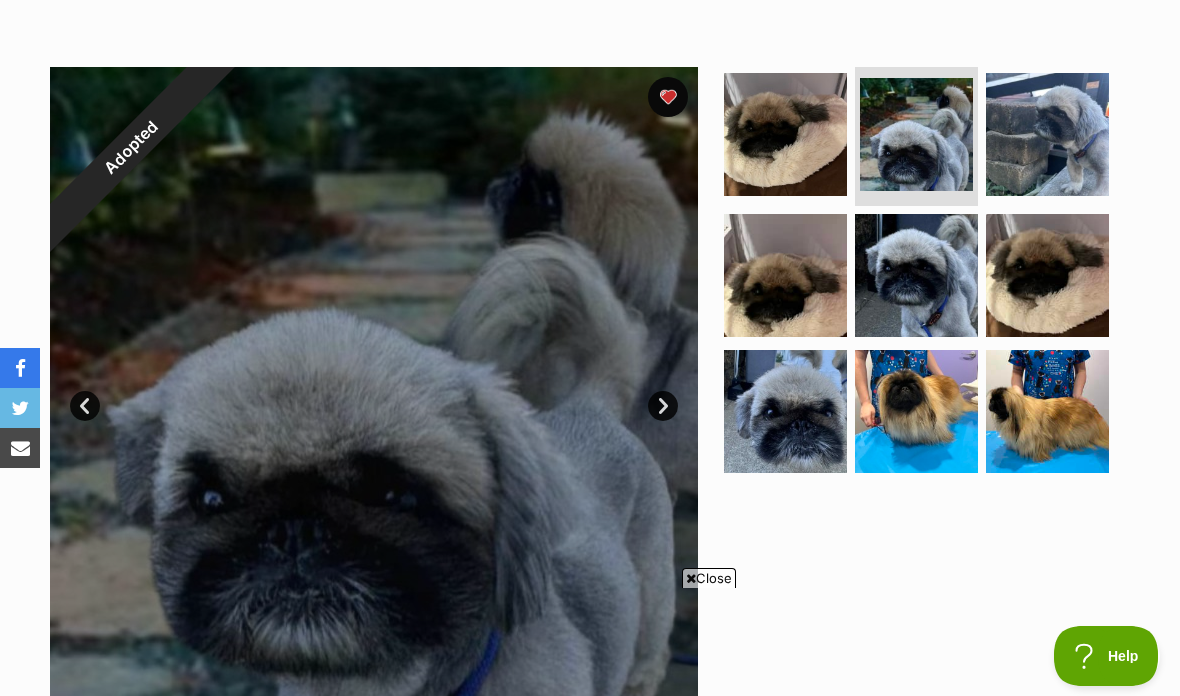scroll, scrollTop: 0, scrollLeft: 0, axis: both 